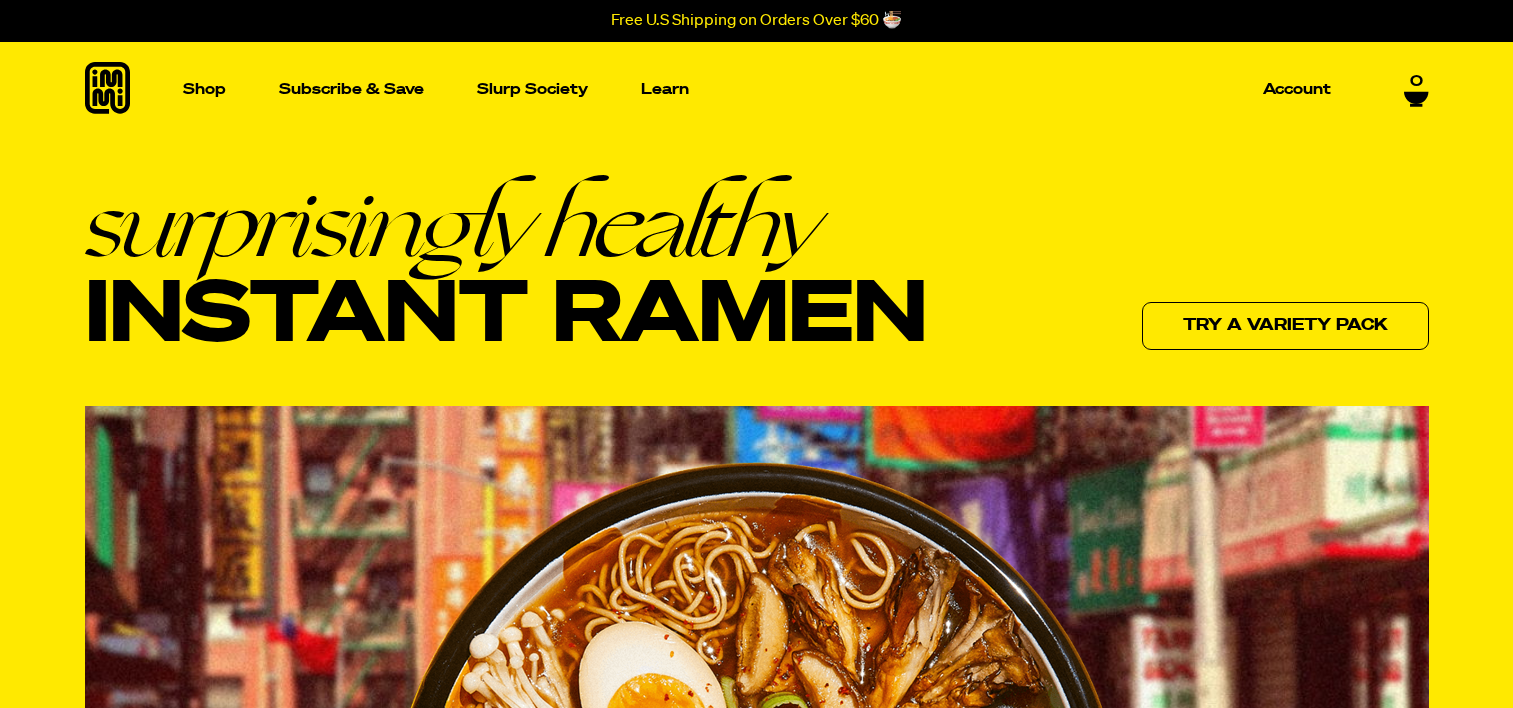 scroll, scrollTop: 0, scrollLeft: 0, axis: both 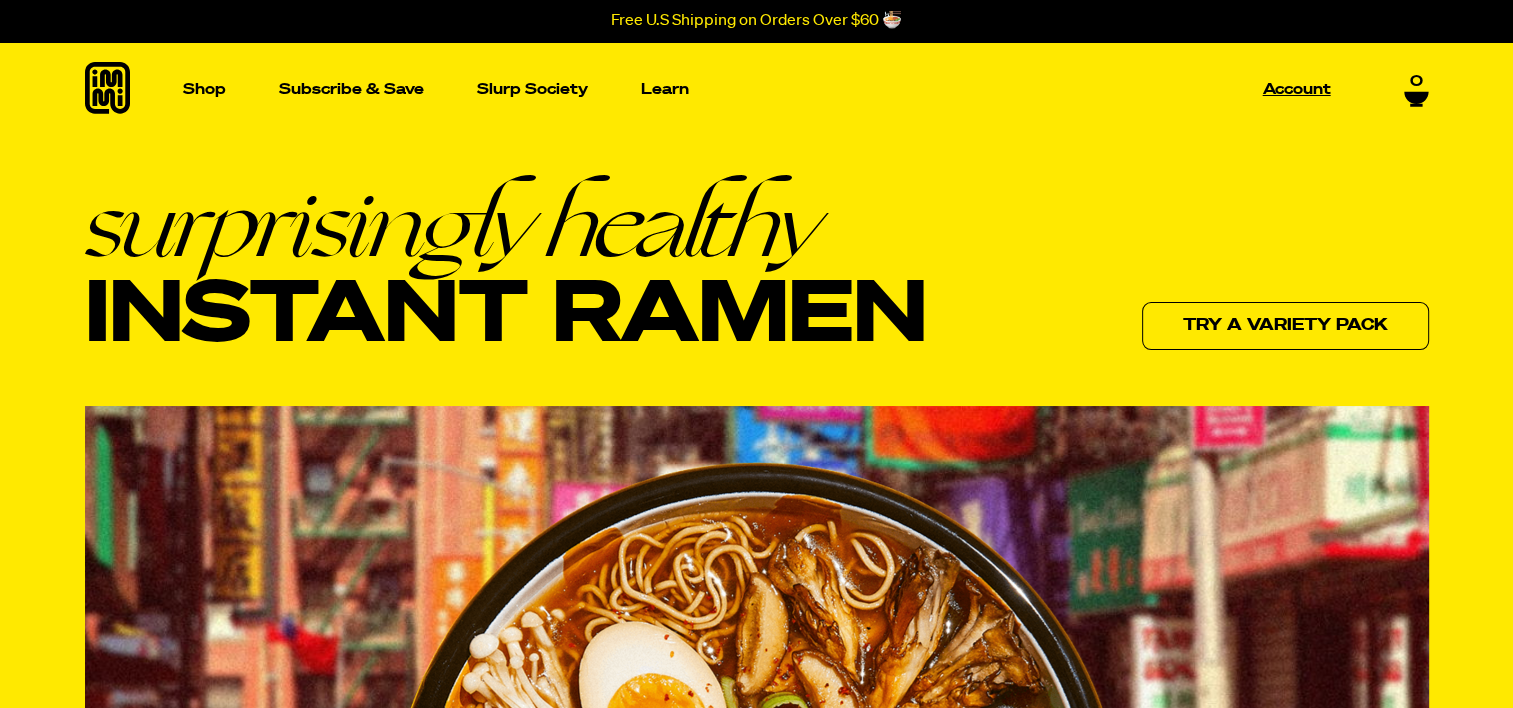 click on "Account" at bounding box center [1297, 89] 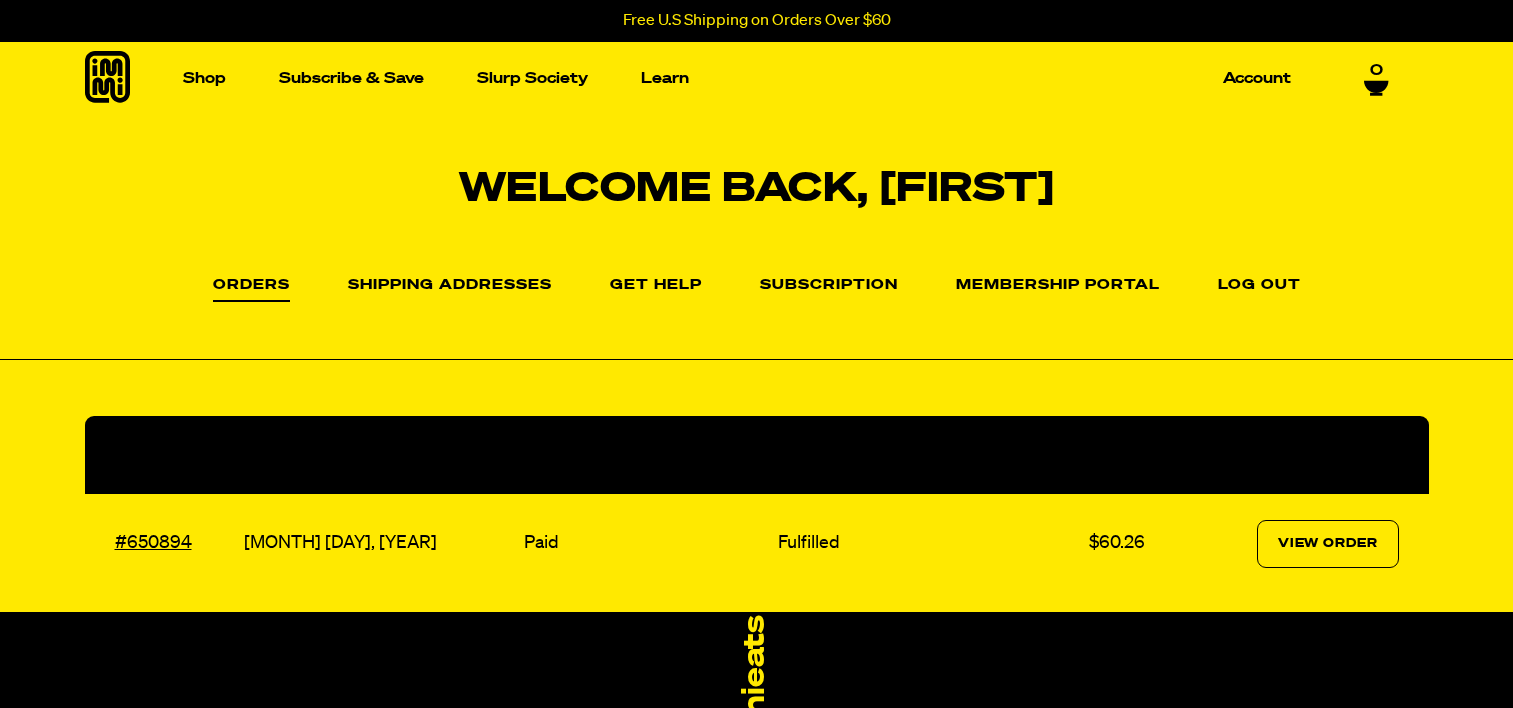 scroll, scrollTop: 0, scrollLeft: 0, axis: both 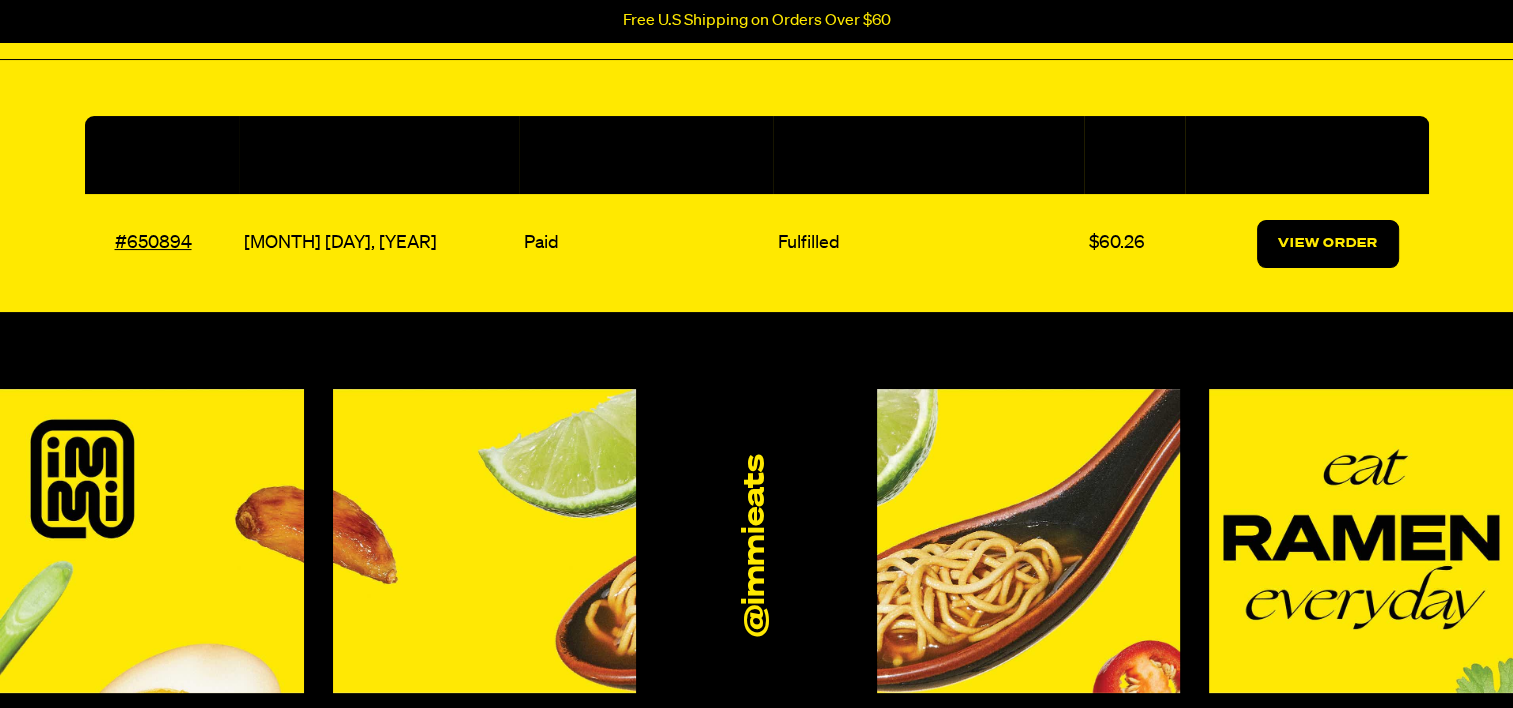 click on "View Order" at bounding box center [1328, 244] 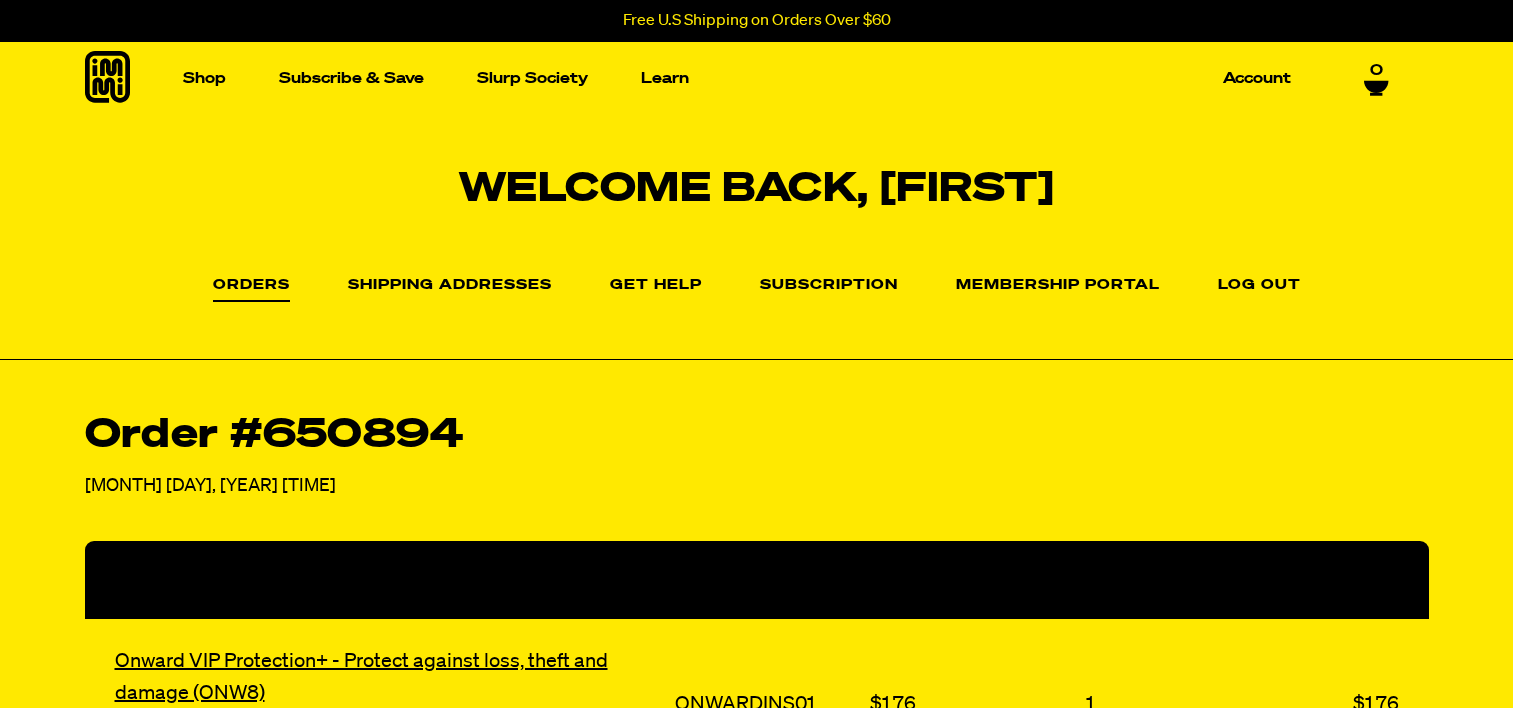 scroll, scrollTop: 0, scrollLeft: 0, axis: both 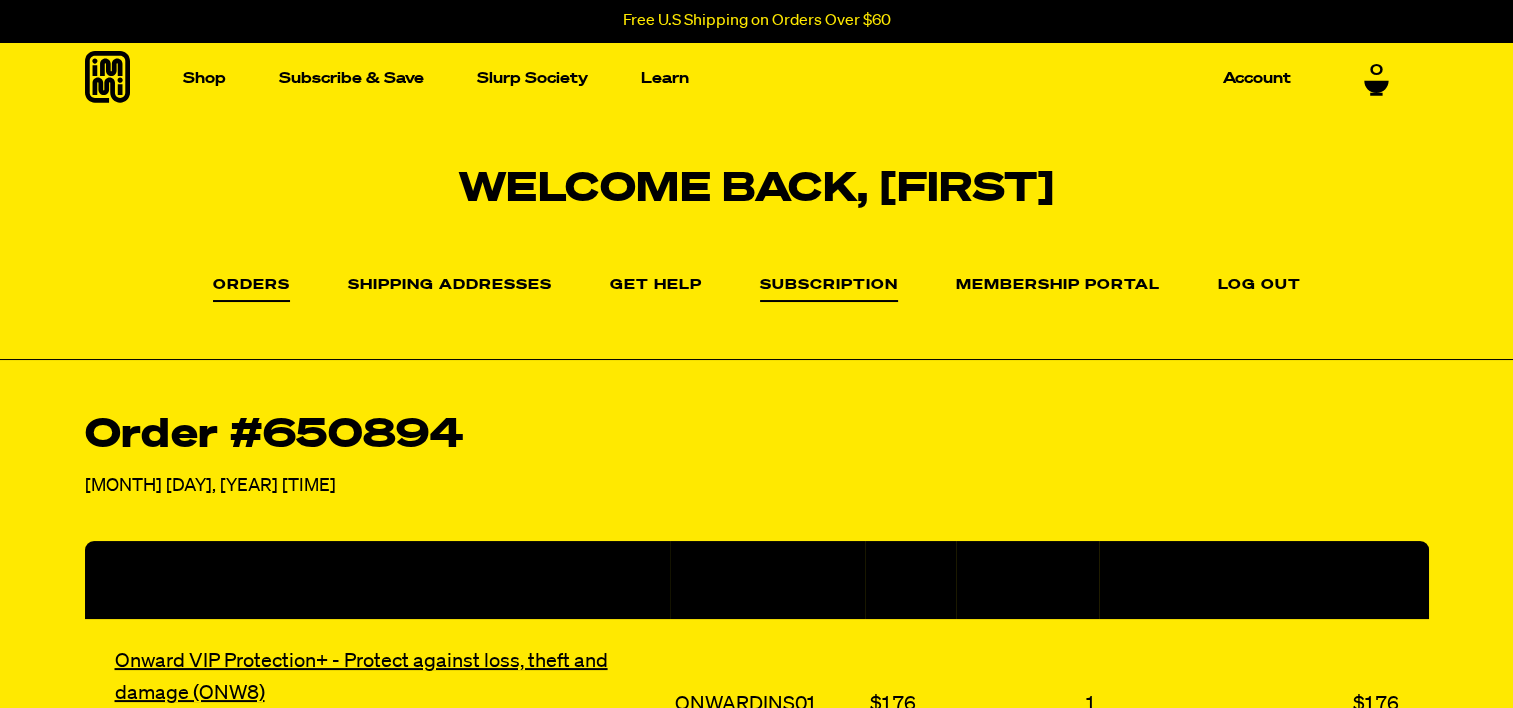 click on "Subscription" at bounding box center (829, 290) 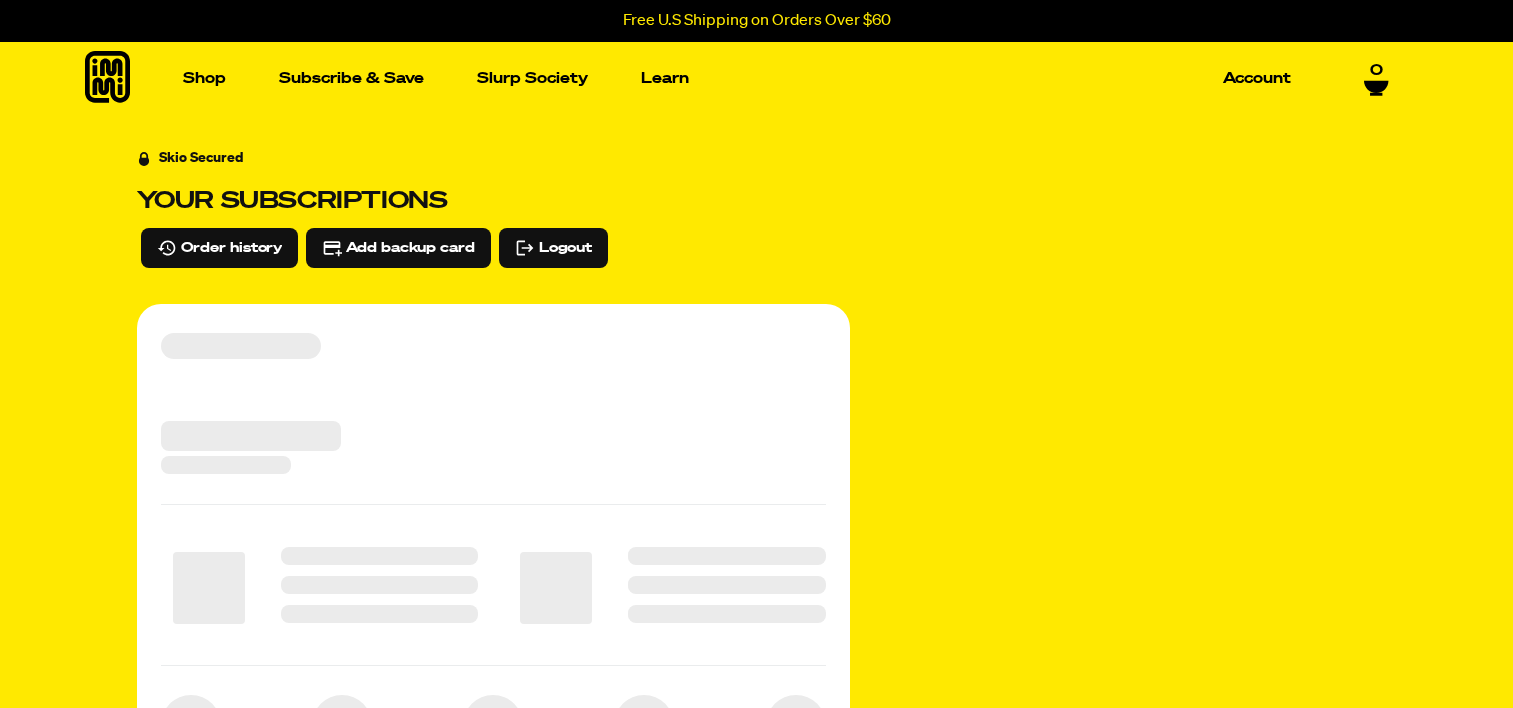 scroll, scrollTop: 0, scrollLeft: 0, axis: both 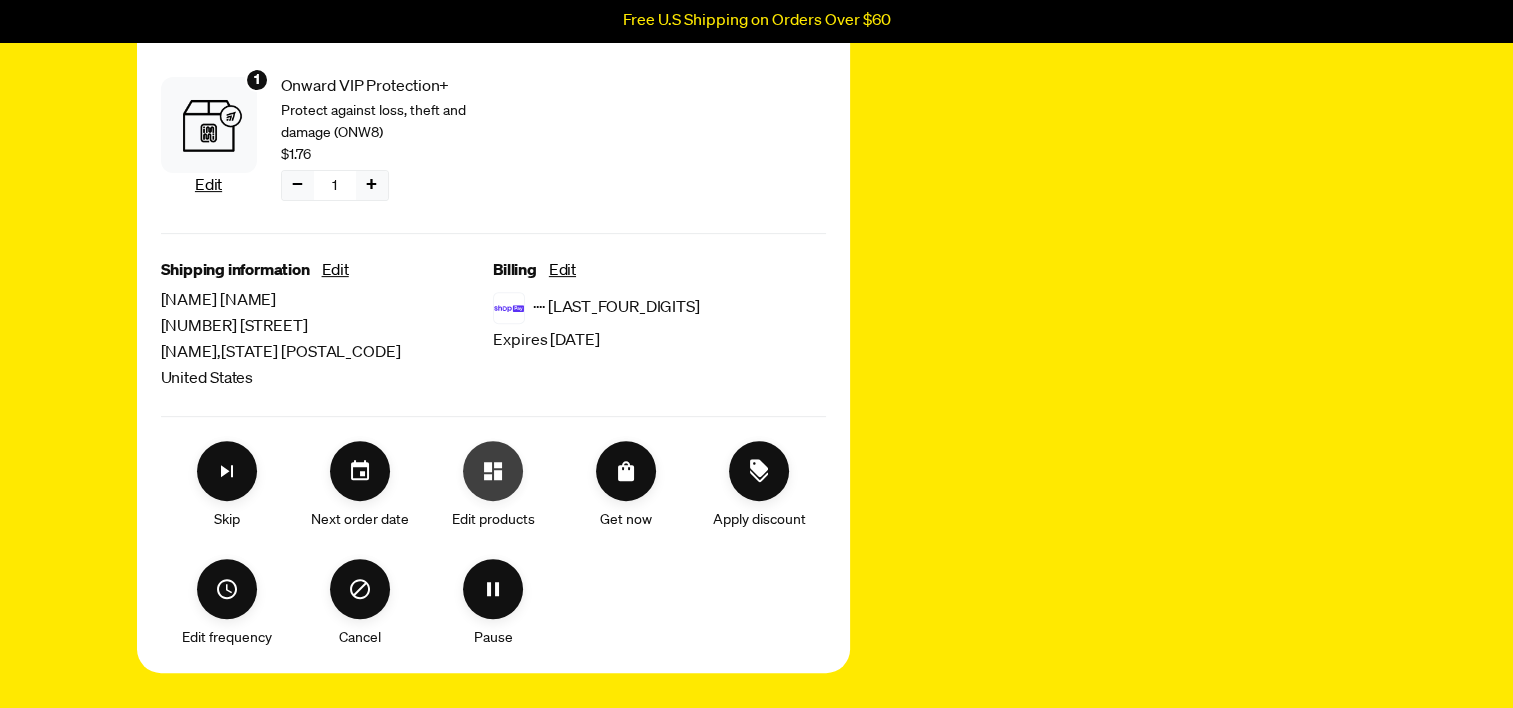 click 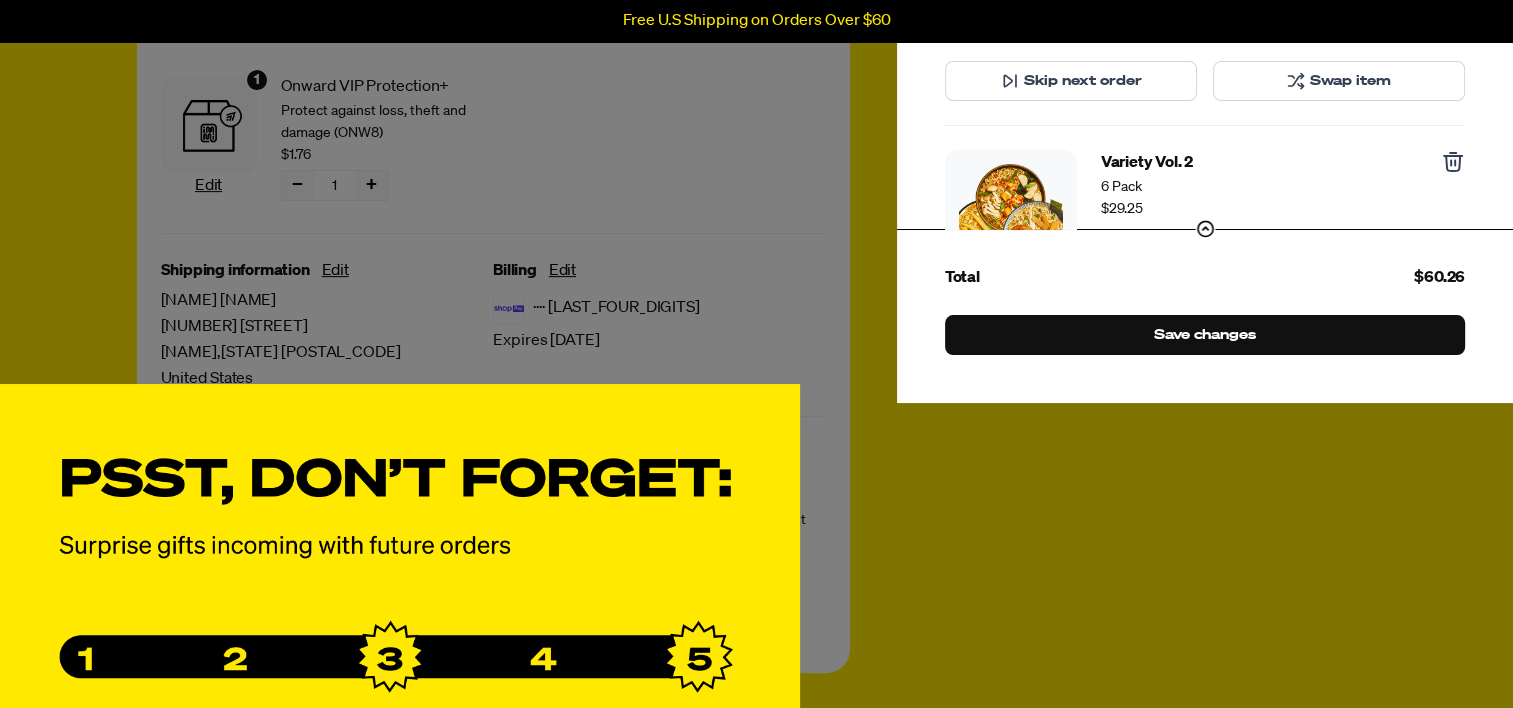 click 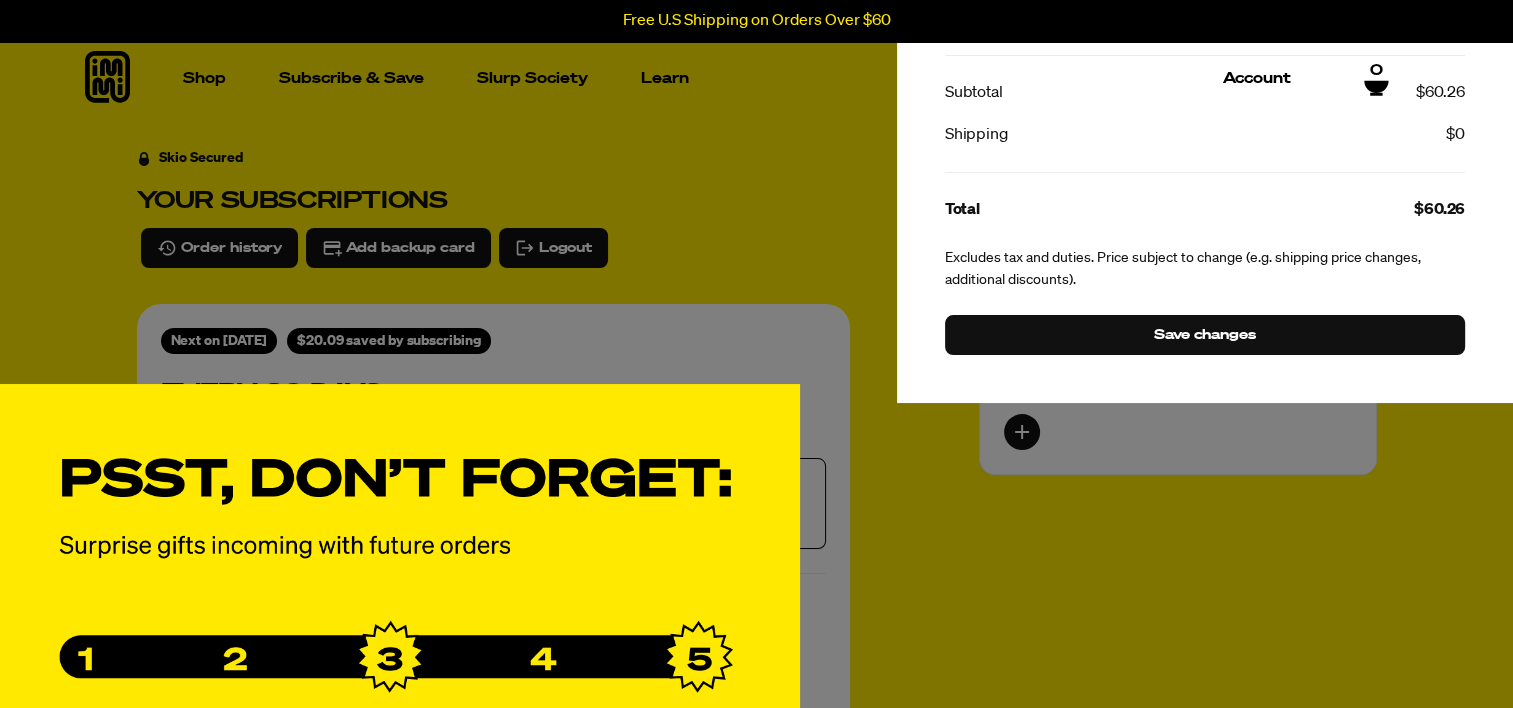 scroll, scrollTop: 700, scrollLeft: 0, axis: vertical 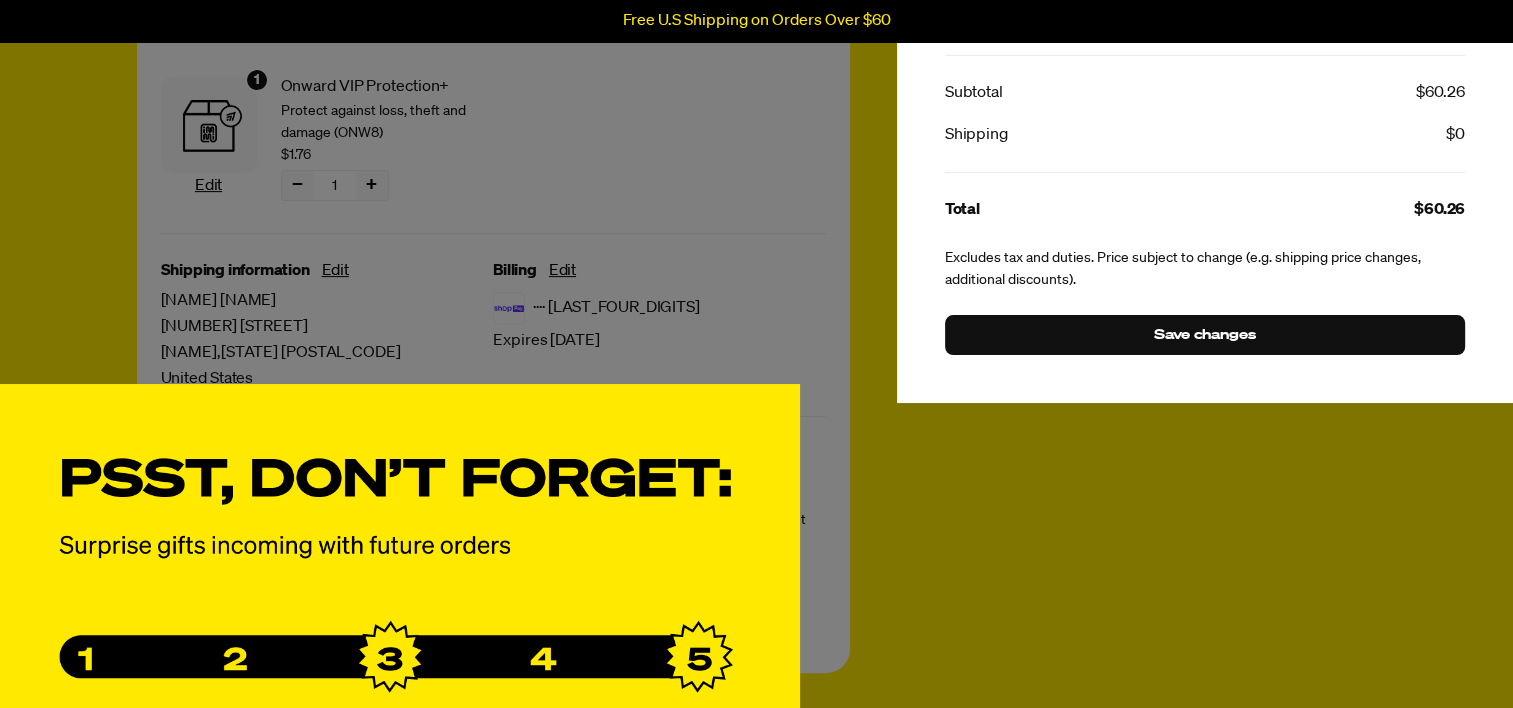 click on "Manage product(s) Onward VIP Protection+ Protect against loss, theft and damage (ONW8) $1.76 − 1 + − 1 +    Skip next order    Swap item Variety Vol. 2 6 Pack $29.25 − 1 + − 1 +    Skip next order    Swap item Variety Vol. 1 6 Pack $29.25 − 1 + − 1 +    Skip next order    Swap item Add product(s) to subscription Add to your next order Veggie Topping Mix $20   $15 Next Order Subtotal $60.26 Shipping $0 Total $60.26 Excludes tax and duties. Price subject to change (e.g. shipping price changes, additional discounts). Save changes" at bounding box center (756, 354) 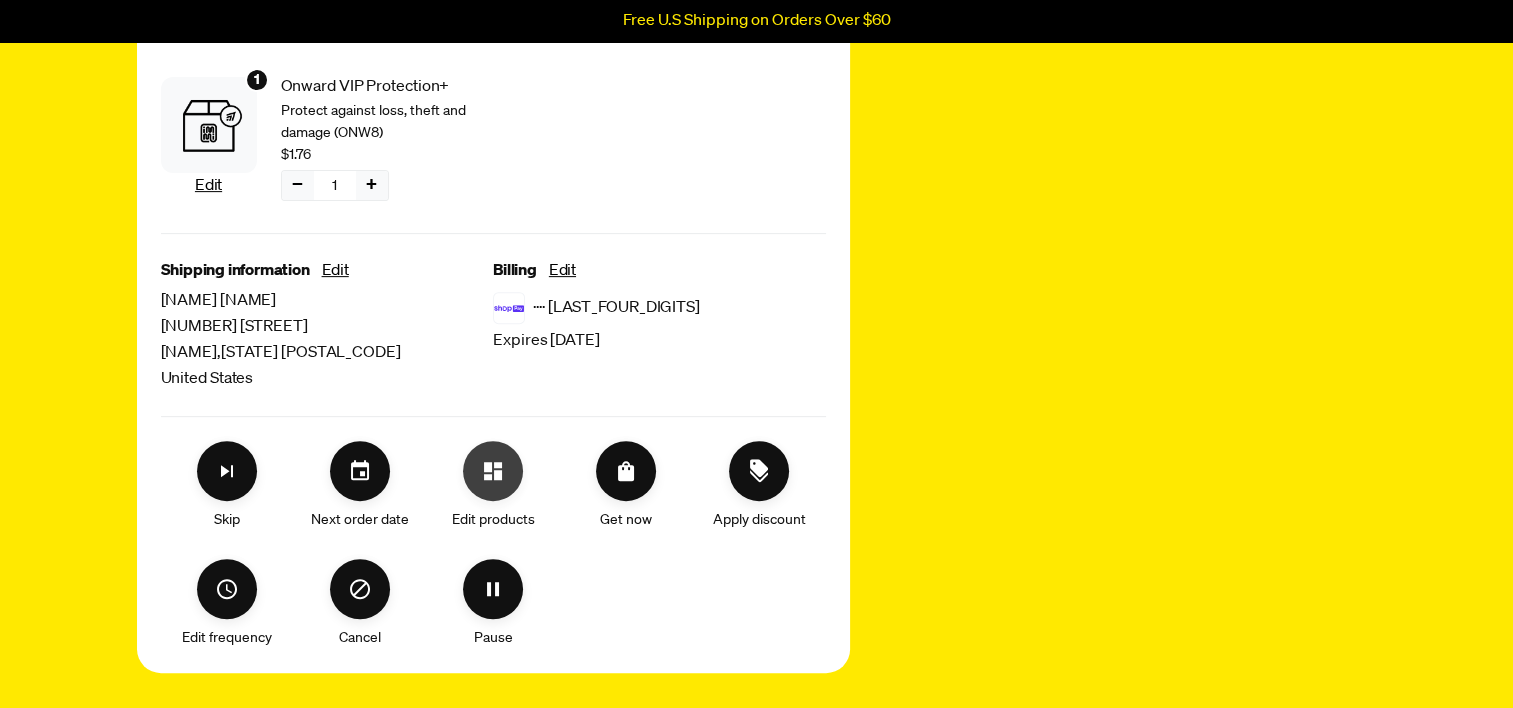 click 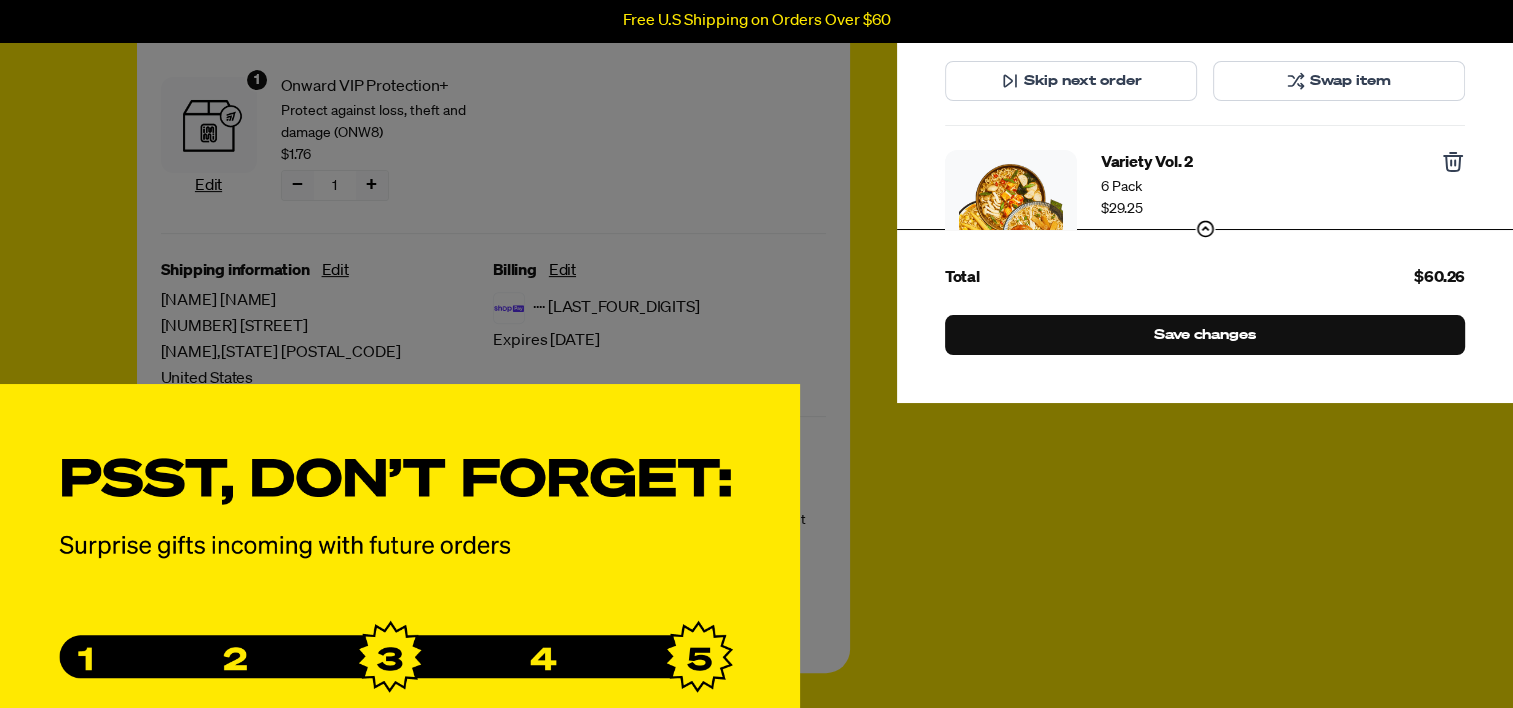 click on "Manage product(s) Onward VIP Protection+ Protect against loss, theft and damage (ONW8) $1.76 − 1 + − 1 +    Skip next order    Swap item Variety Vol. 2 6 Pack $29.25 − 1 + − 1 +    Skip next order    Swap item Variety Vol. 1 6 Pack $29.25 − 1 + − 1 +    Skip next order    Swap item Add product(s) to subscription Add to your next order Veggie Topping Mix $20   $15 Next Order Subtotal $60.26 Shipping $0 Total $60.26 Save changes" at bounding box center [756, 354] 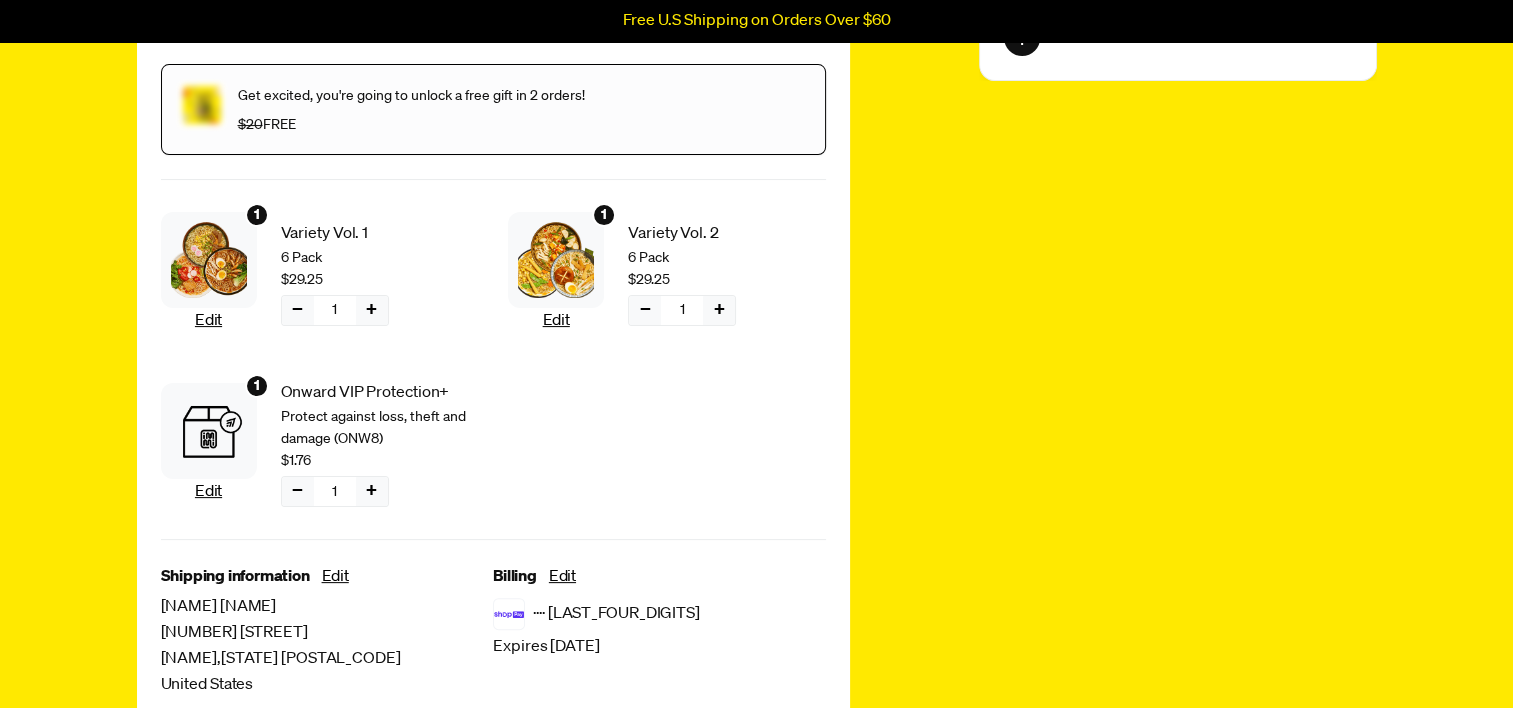 scroll, scrollTop: 400, scrollLeft: 0, axis: vertical 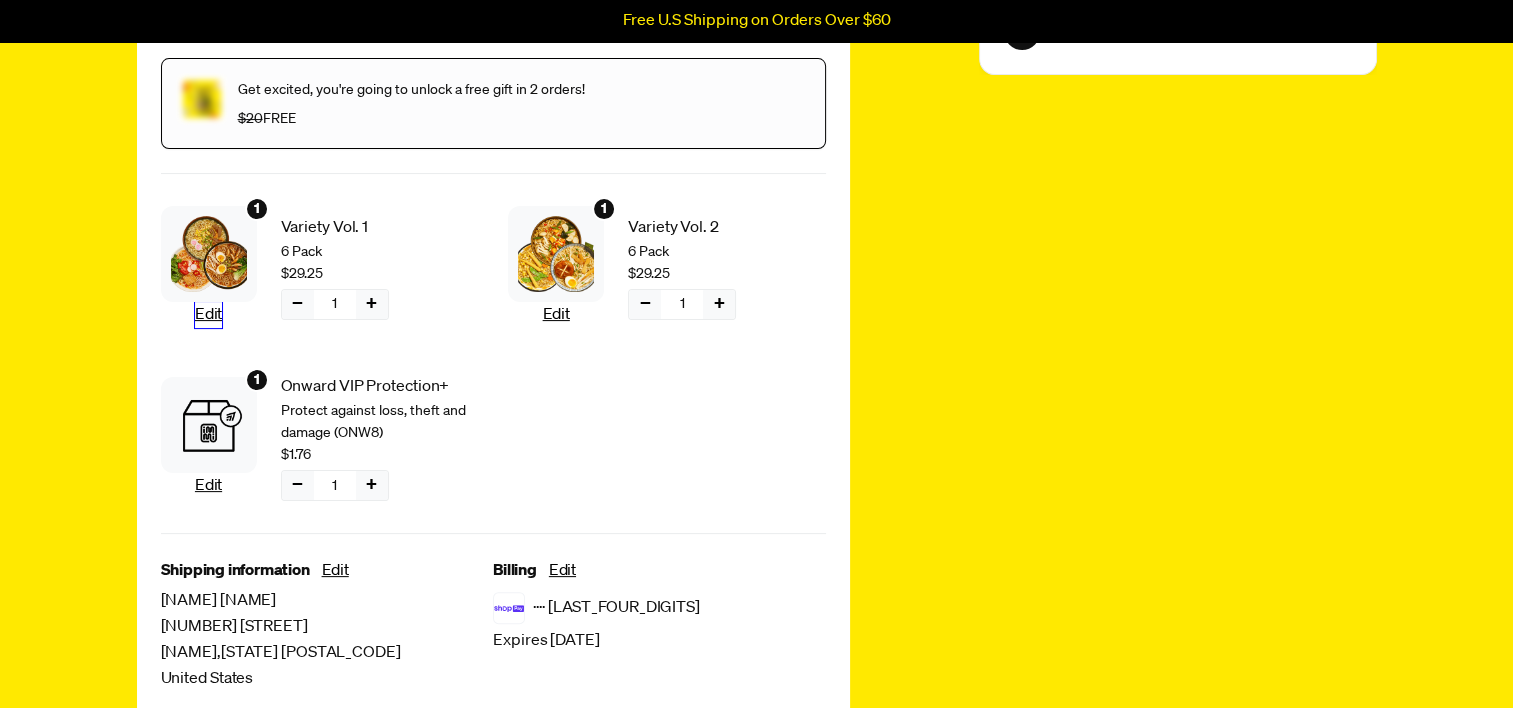click on "Edit" at bounding box center [208, 315] 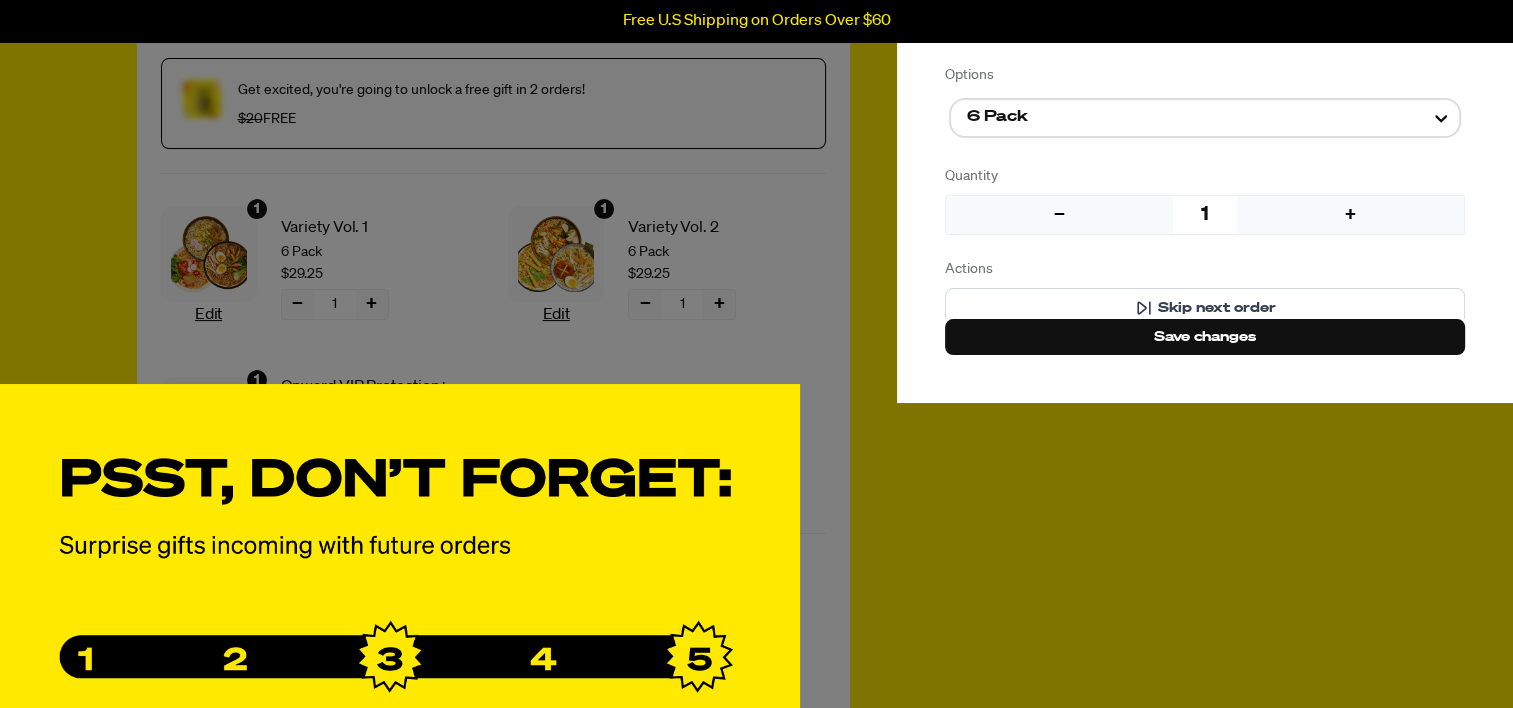 click on "Manage product(s) Variety Vol. 1 $29.25 Options 6 Pack Quantity − 1 + Actions    Skip next order Save changes" at bounding box center (756, 354) 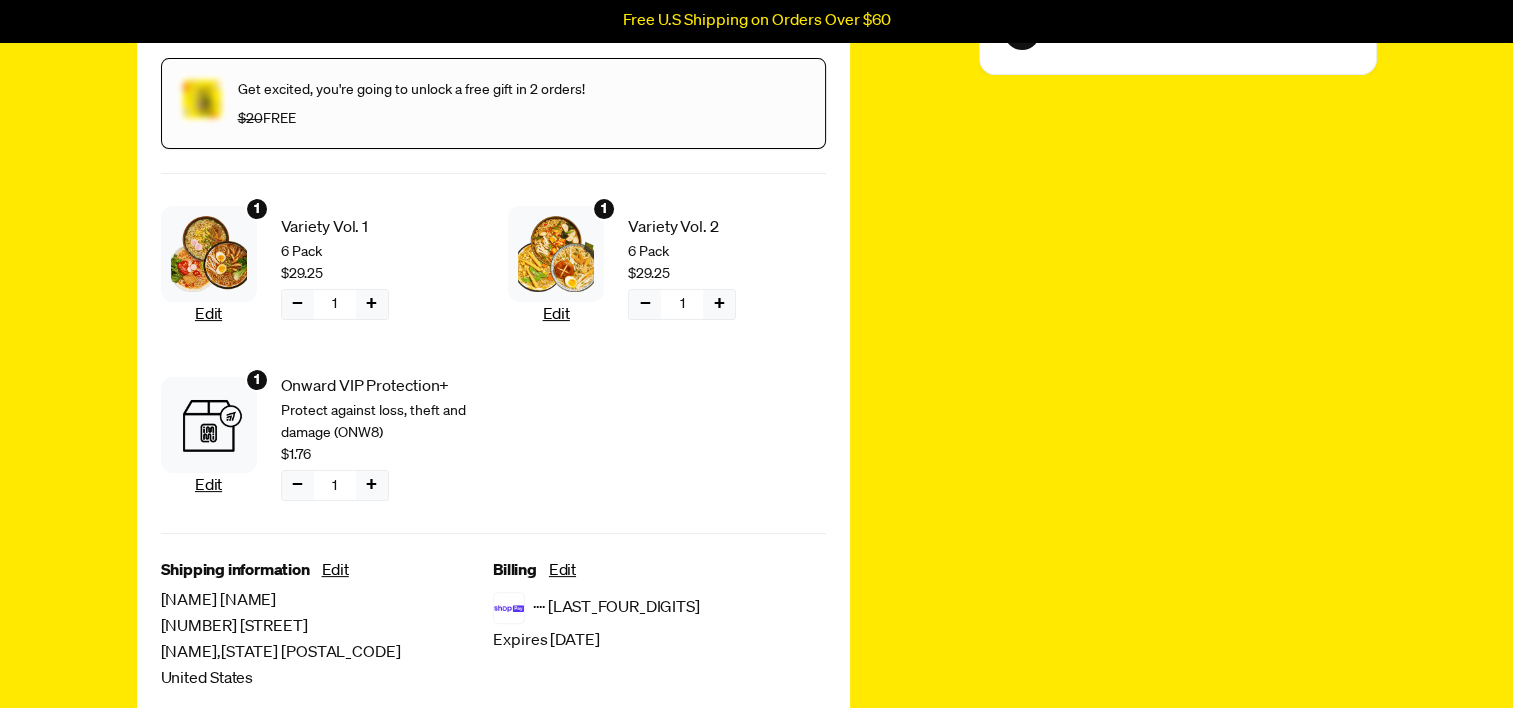 click on "+" at bounding box center (372, 304) 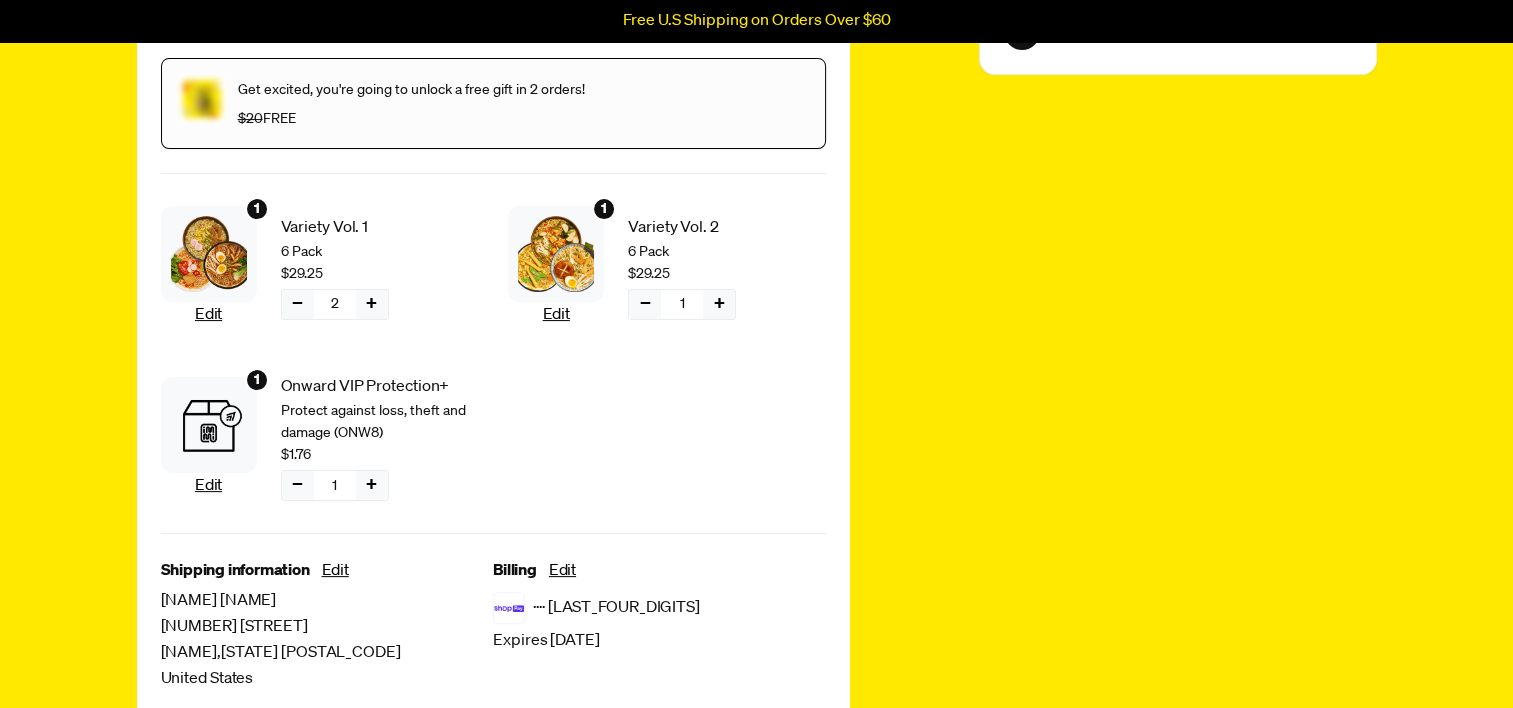 click on "1 Edit Variety Vol. 1 6 Pack $29.25 − 2 + 1 Edit Variety Vol. 2 6 Pack $29.25 − 1 + 1 Edit Onward VIP Protection+ Protect against loss, theft and damage (ONW8) $1.76 − 1 +" at bounding box center [493, 366] 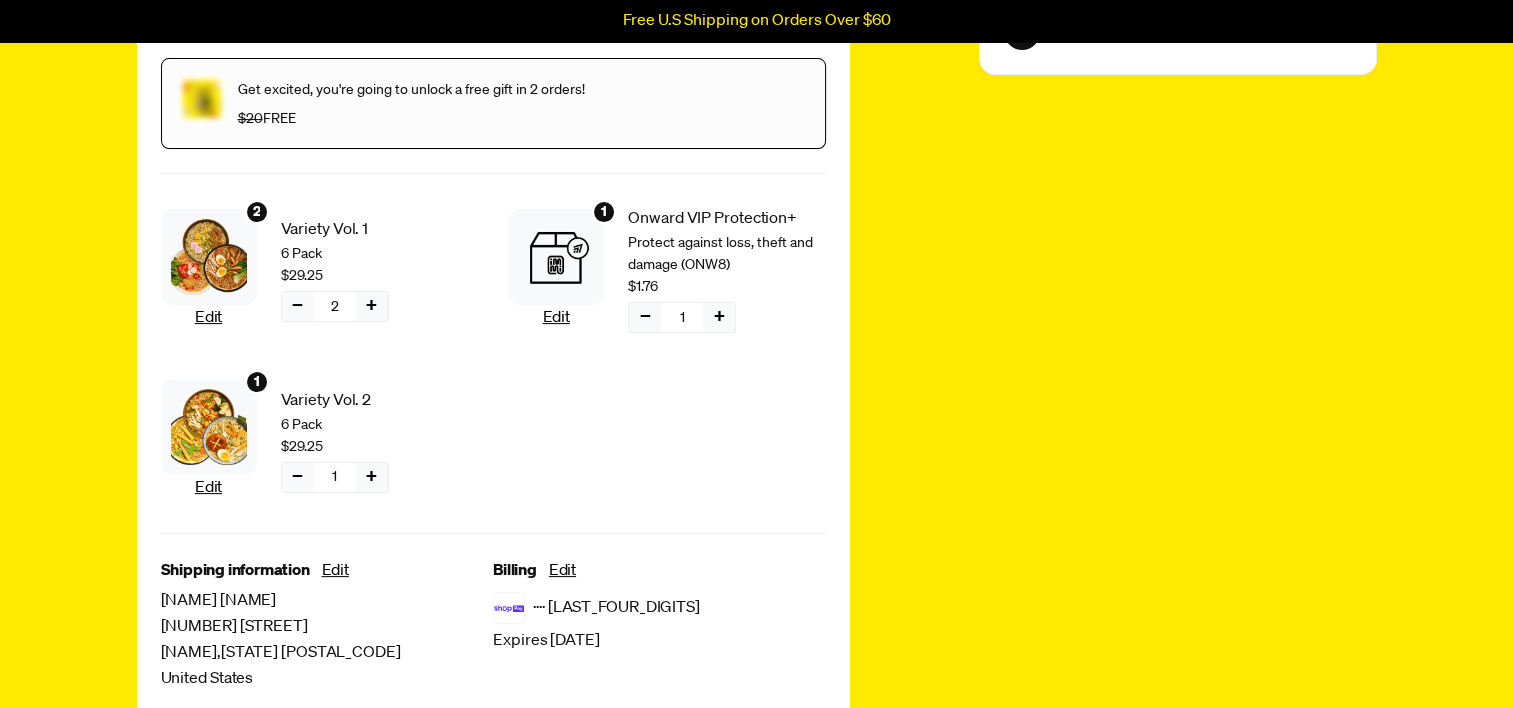 click on "+" at bounding box center [372, 306] 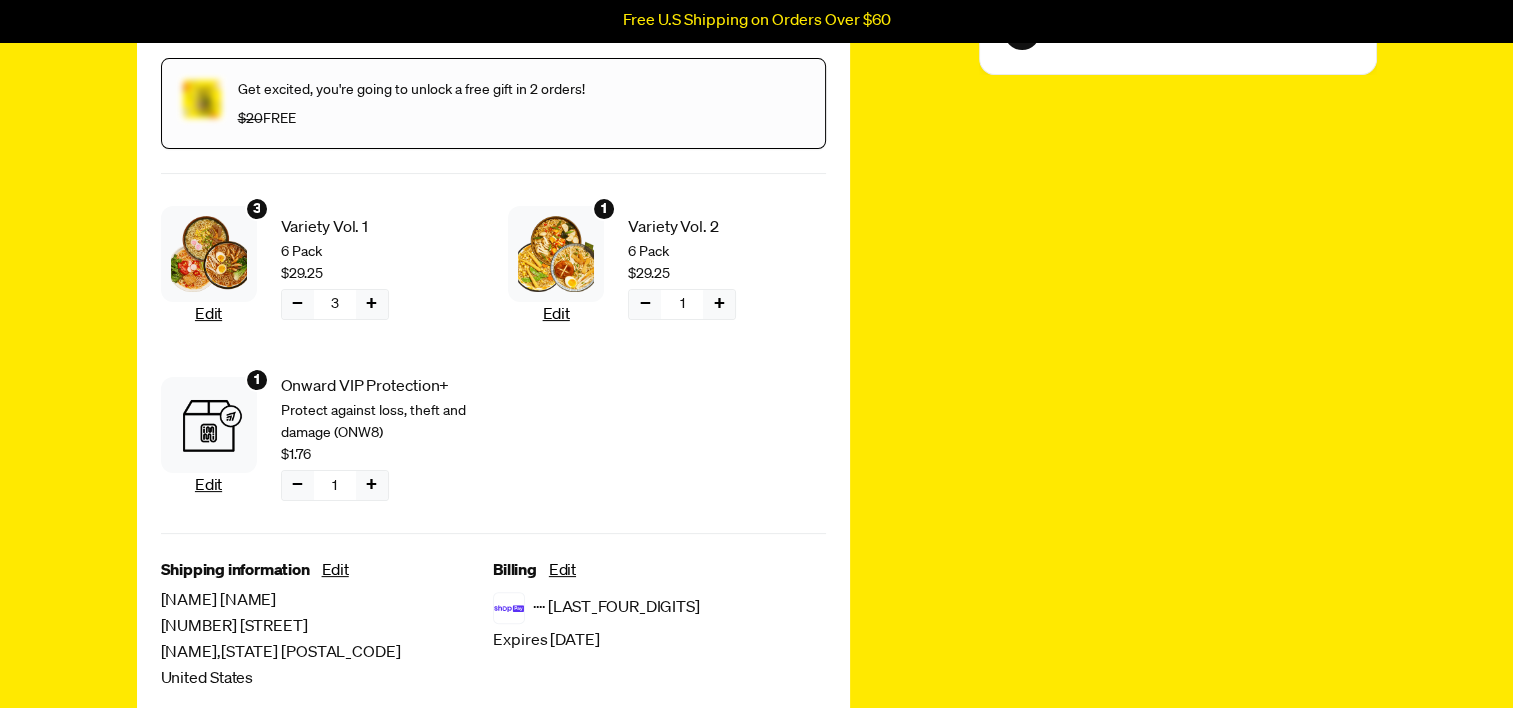 click on "+" at bounding box center (372, 304) 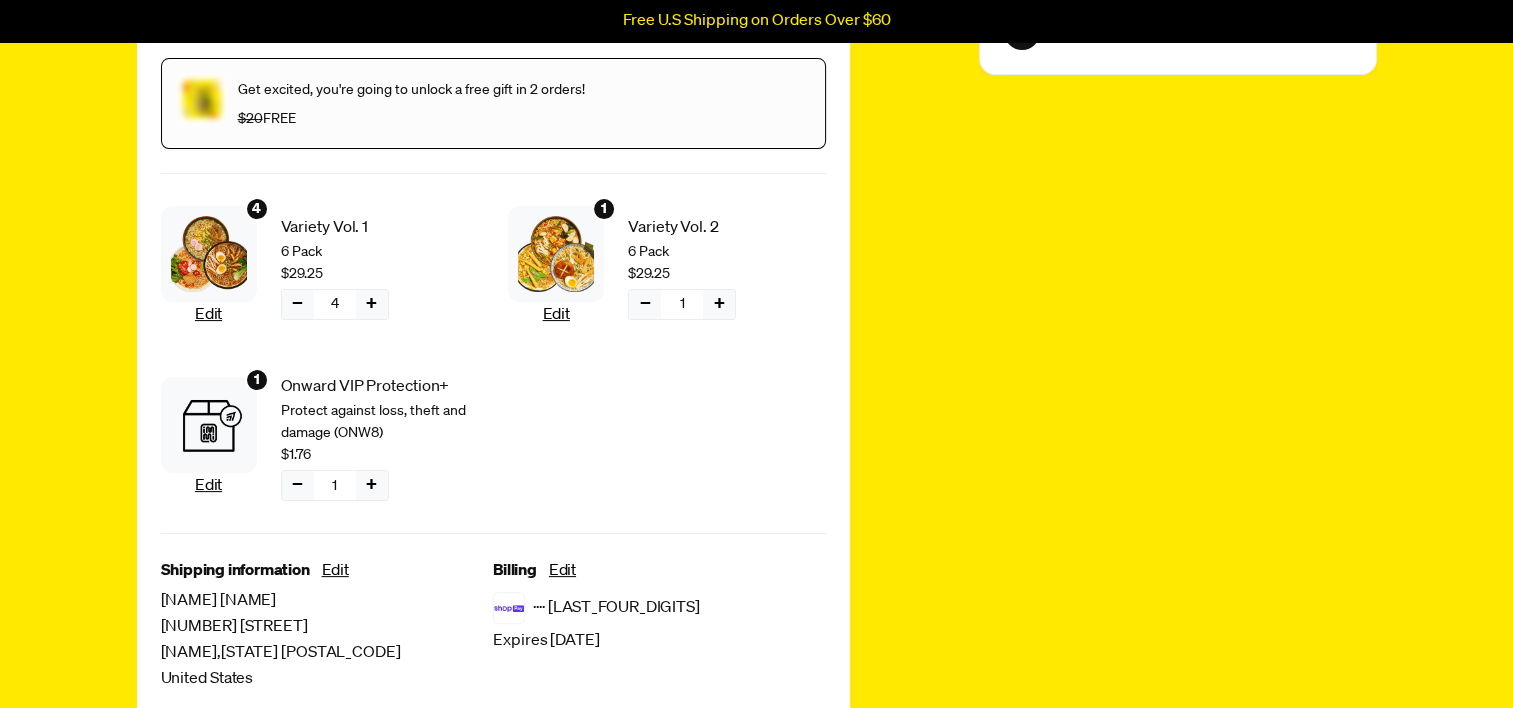 click on "+" at bounding box center [719, 304] 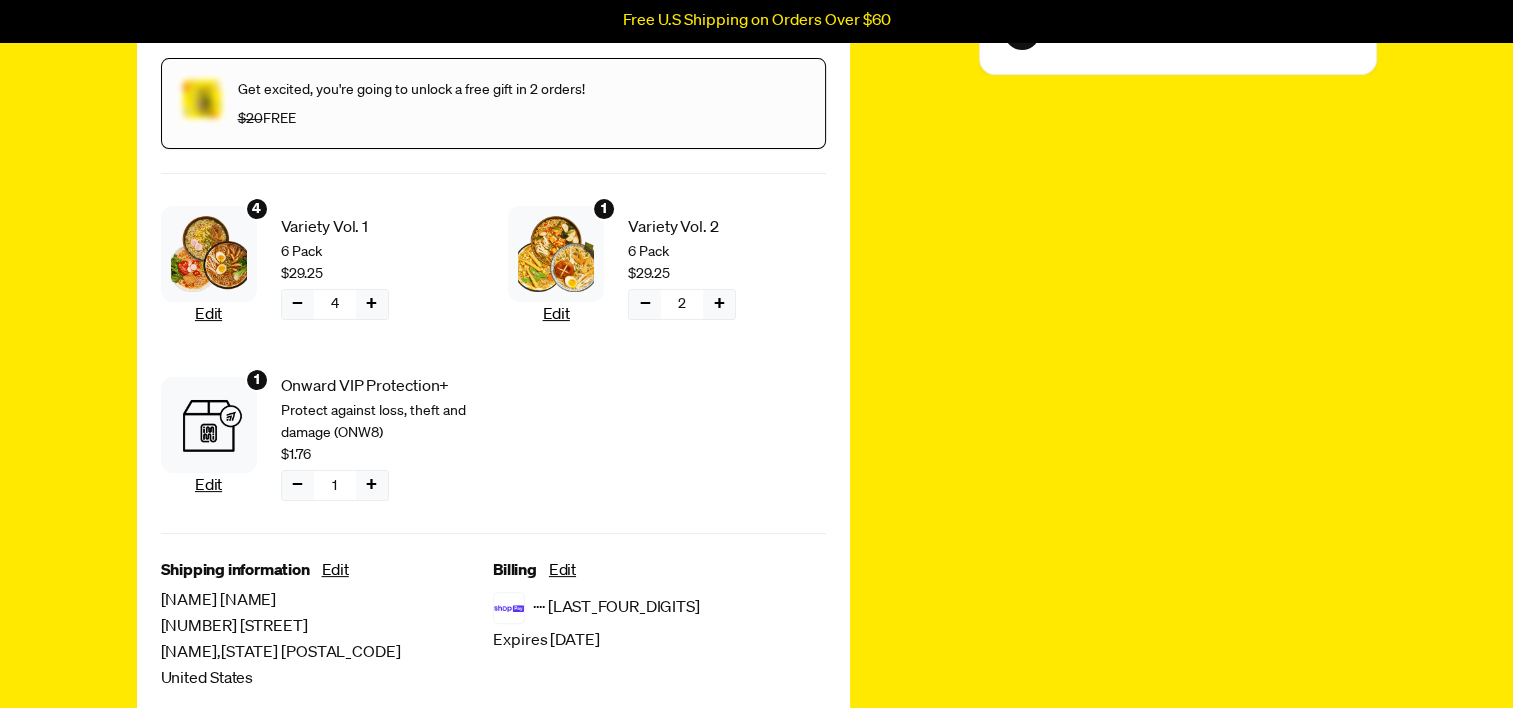 click on "4 Edit Variety Vol. 1 6 Pack $29.25 − 4 + 1 Edit Variety Vol. 2 6 Pack $29.25 − 2 + 1 Edit Onward VIP Protection+ Protect against loss, theft and damage (ONW8) $1.76 − 1 +" at bounding box center (493, 366) 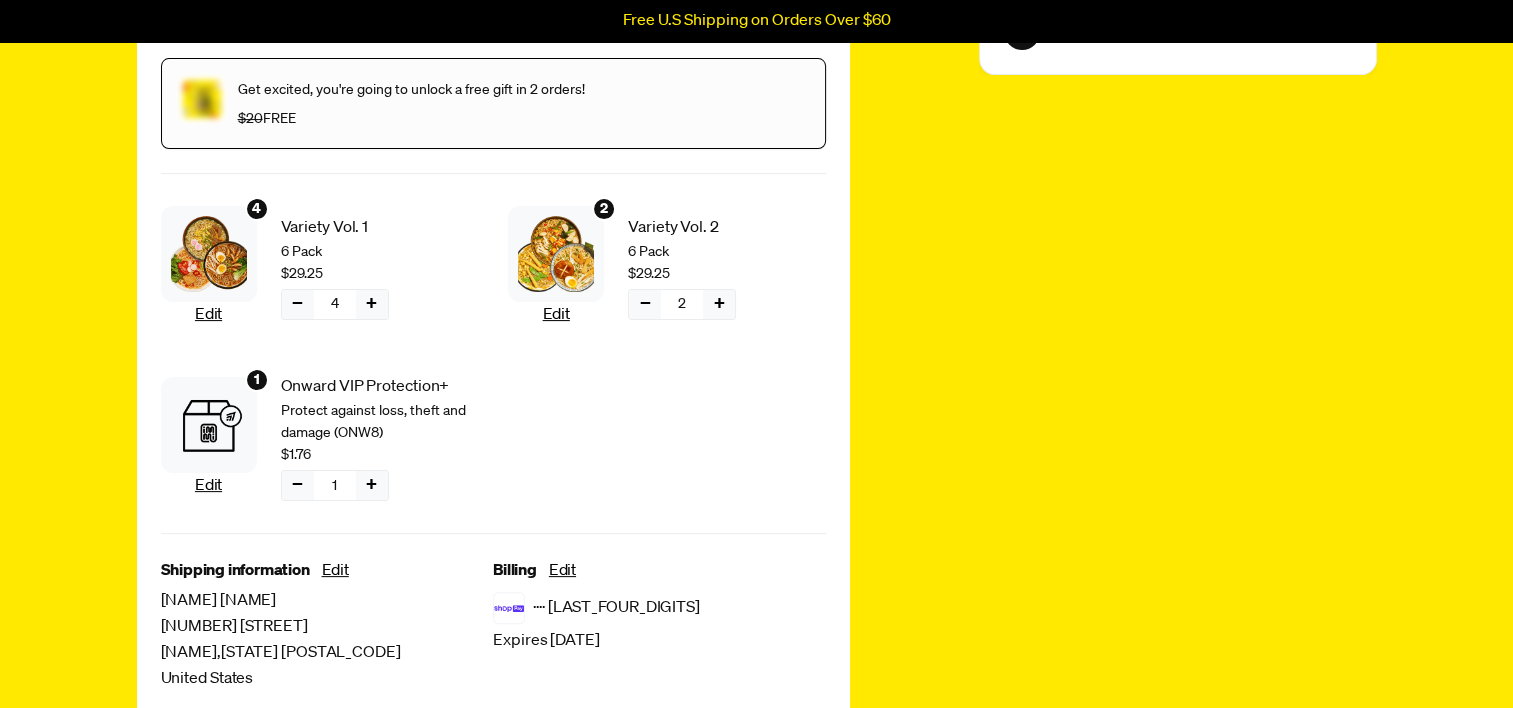 click on "+" at bounding box center (719, 304) 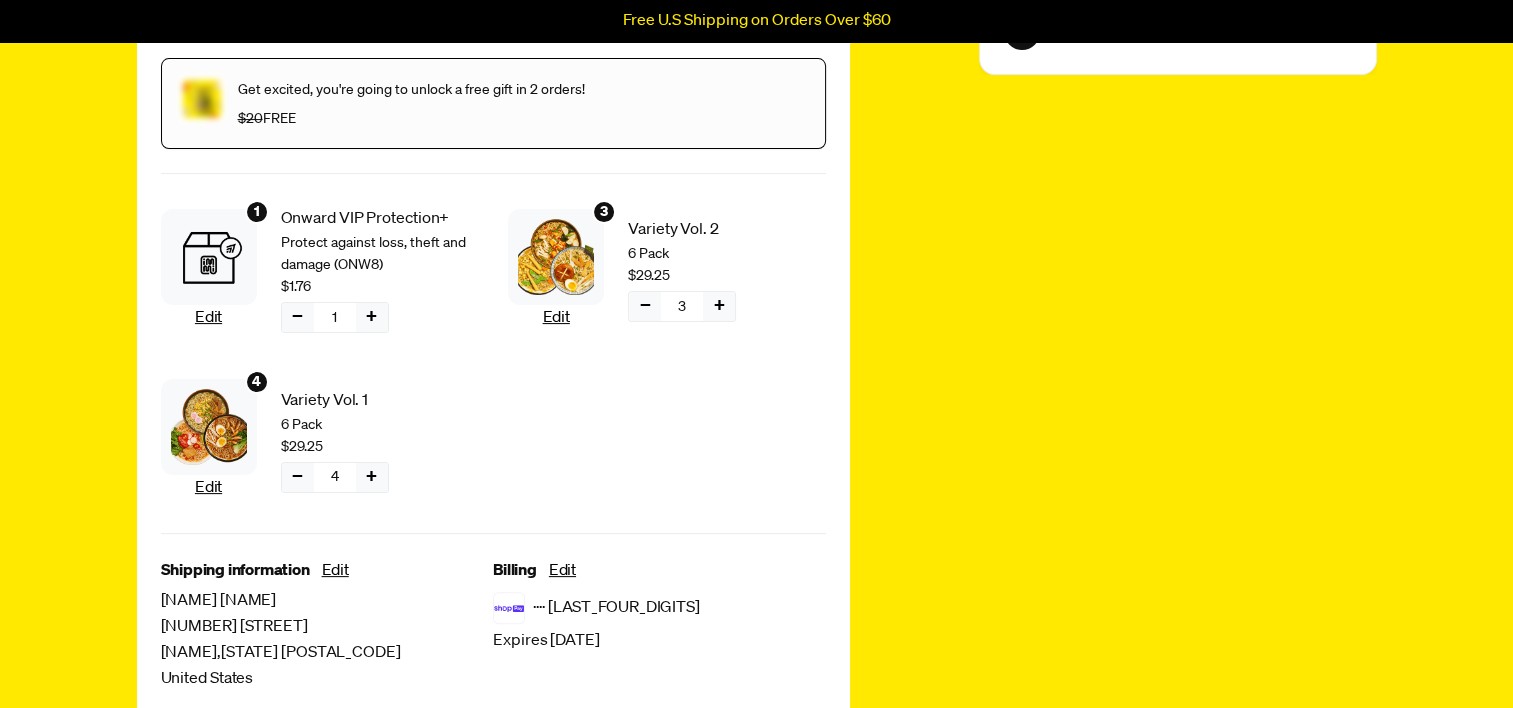 click on "+" at bounding box center [719, 306] 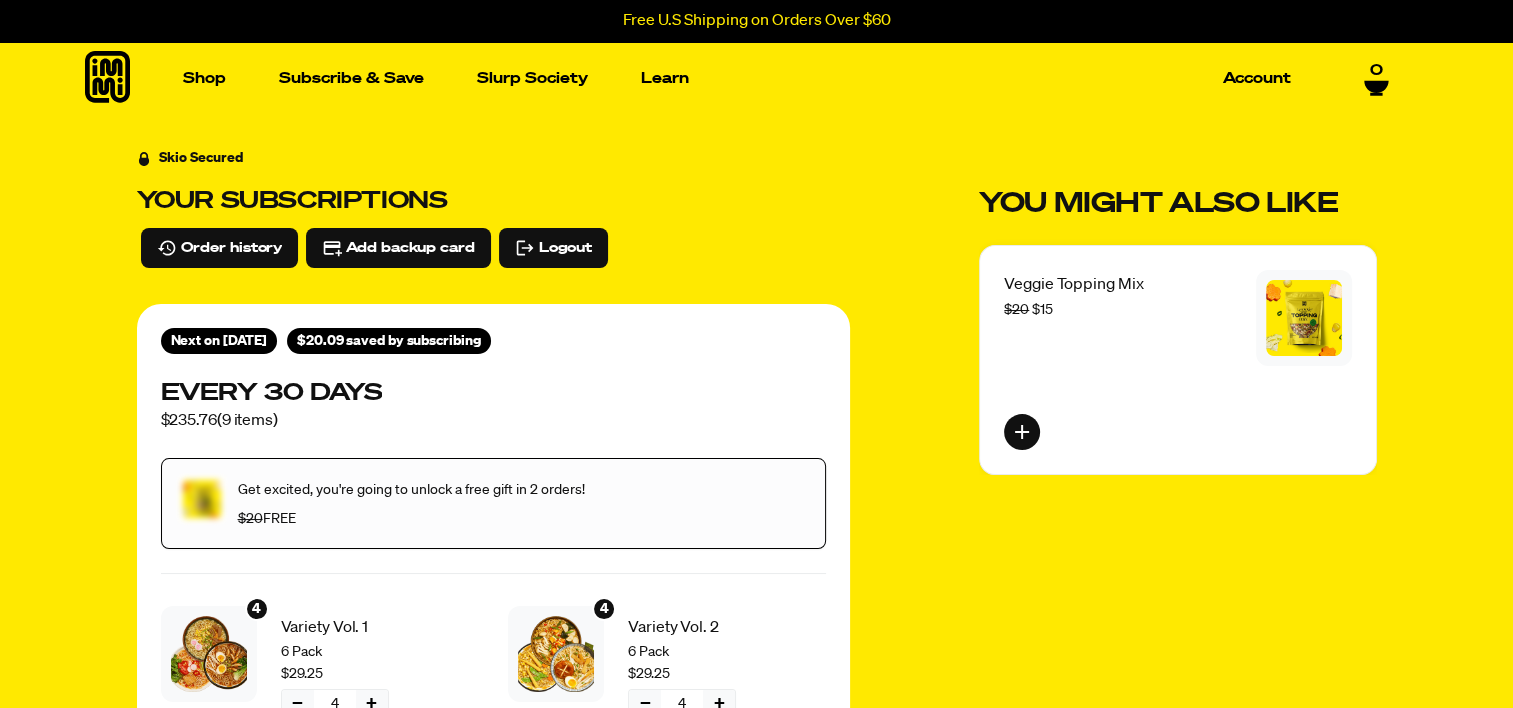 scroll, scrollTop: 0, scrollLeft: 0, axis: both 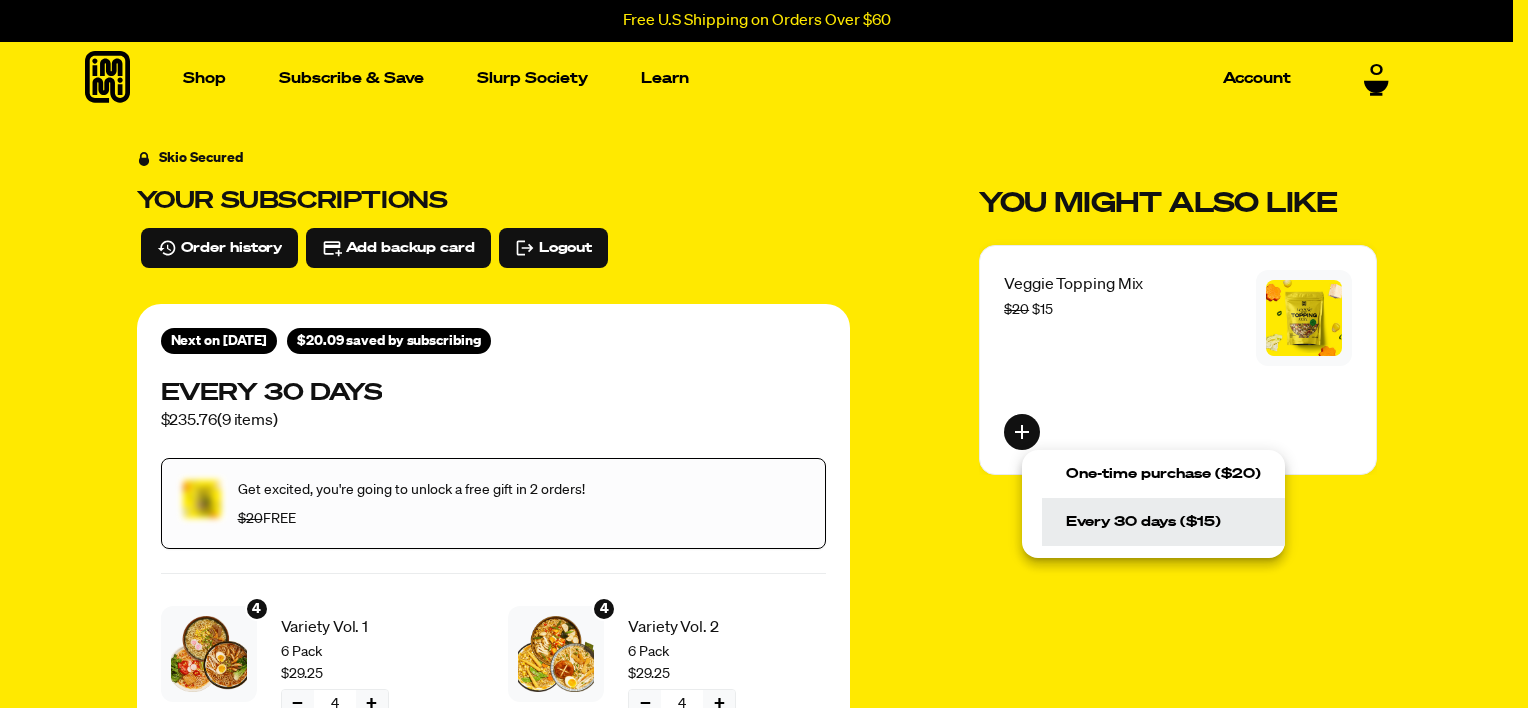 click on "Every 30 days  ($15)" at bounding box center (1143, 522) 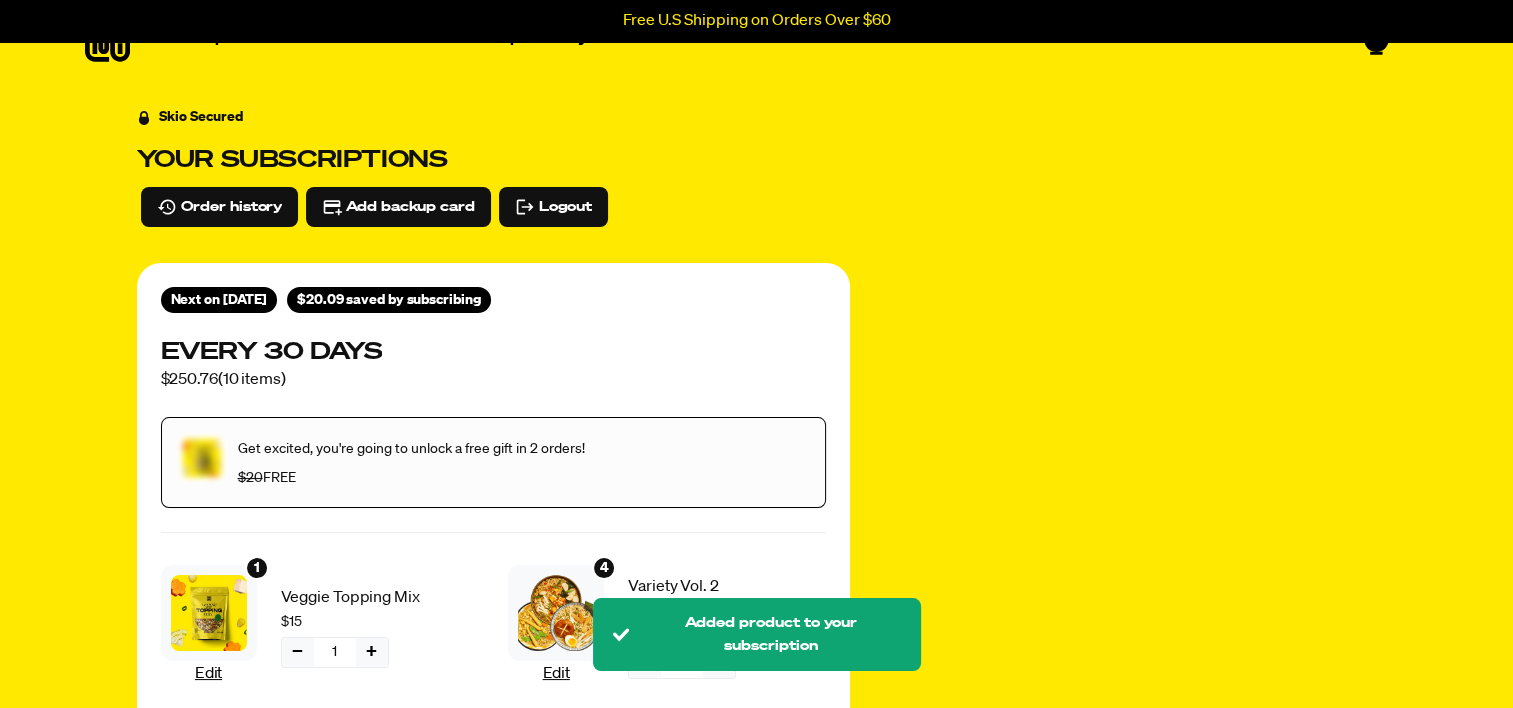 scroll, scrollTop: 300, scrollLeft: 0, axis: vertical 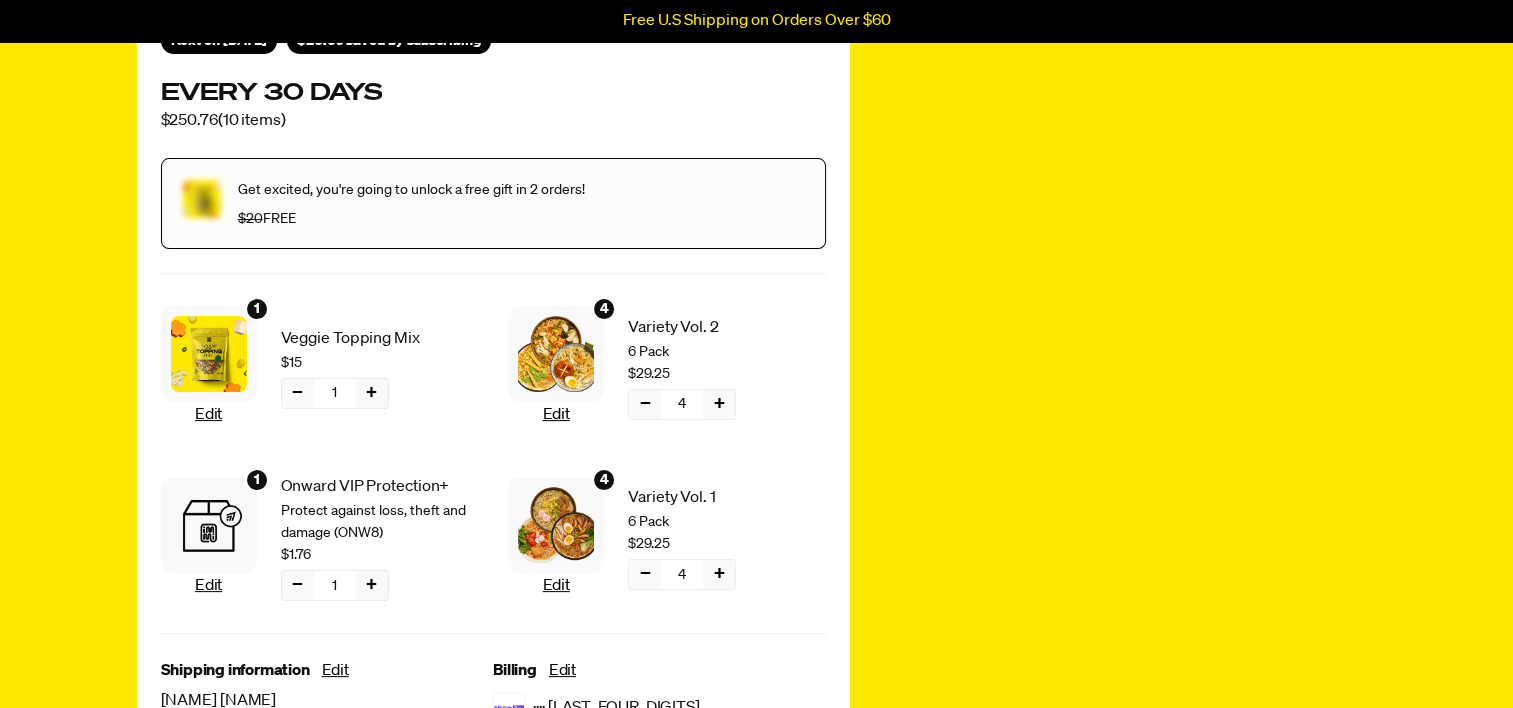 click on "+" at bounding box center (372, 393) 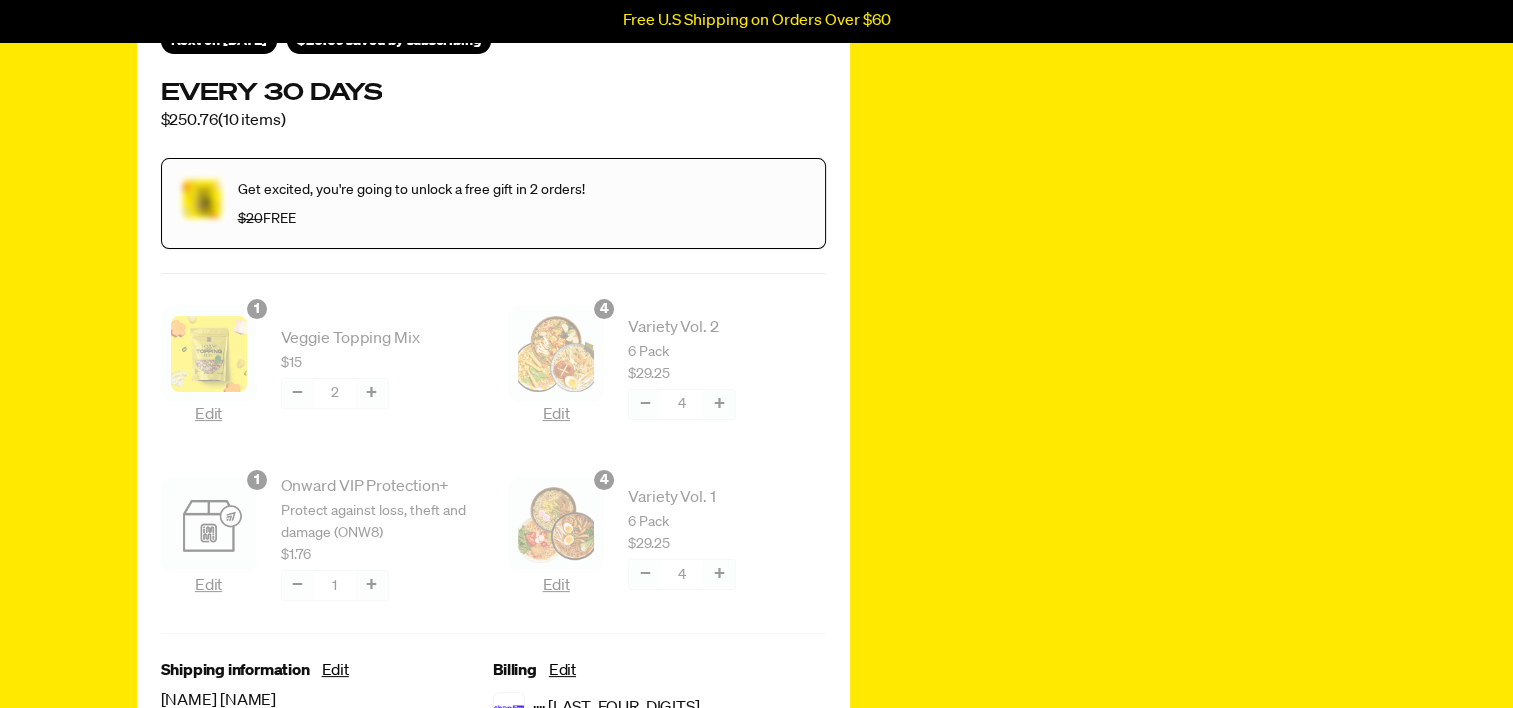 click at bounding box center [493, 466] 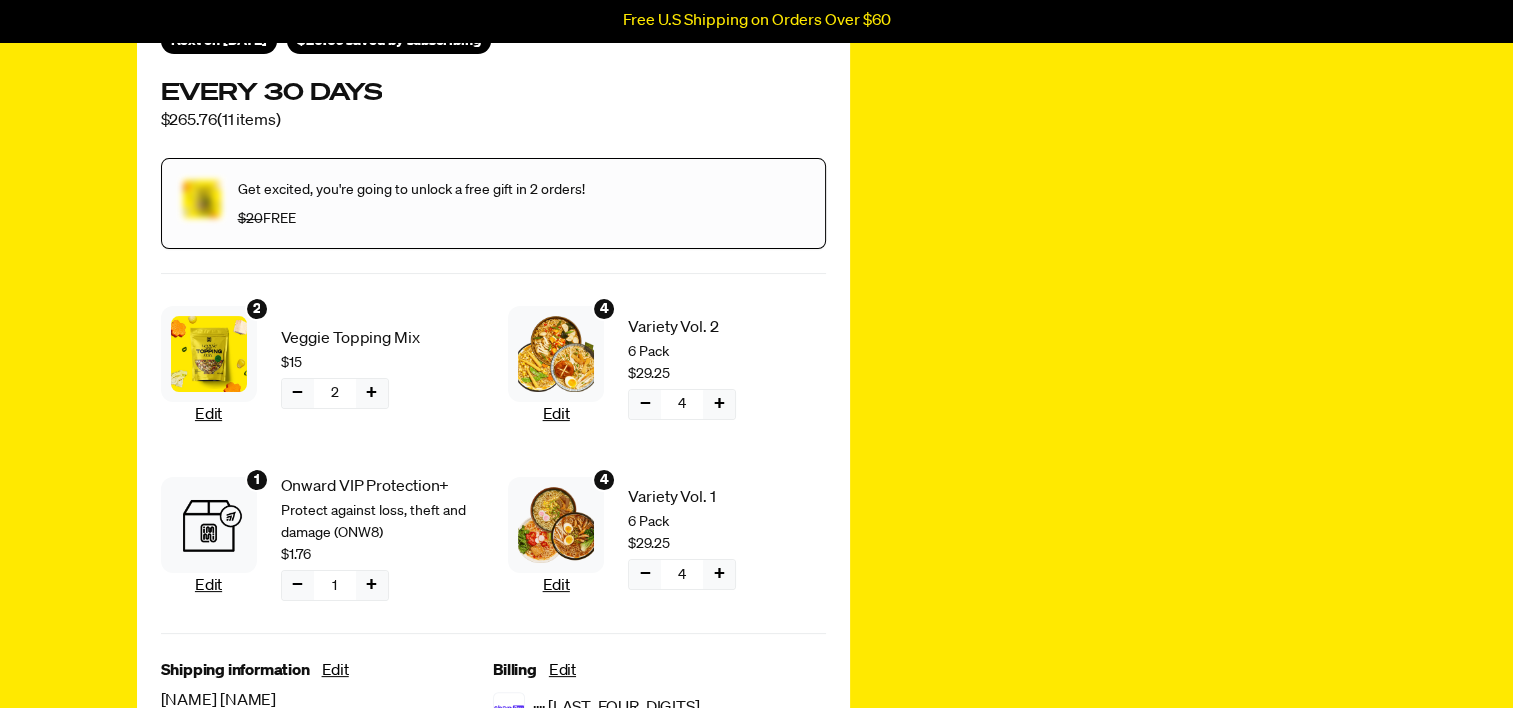 click on "+" at bounding box center (372, 393) 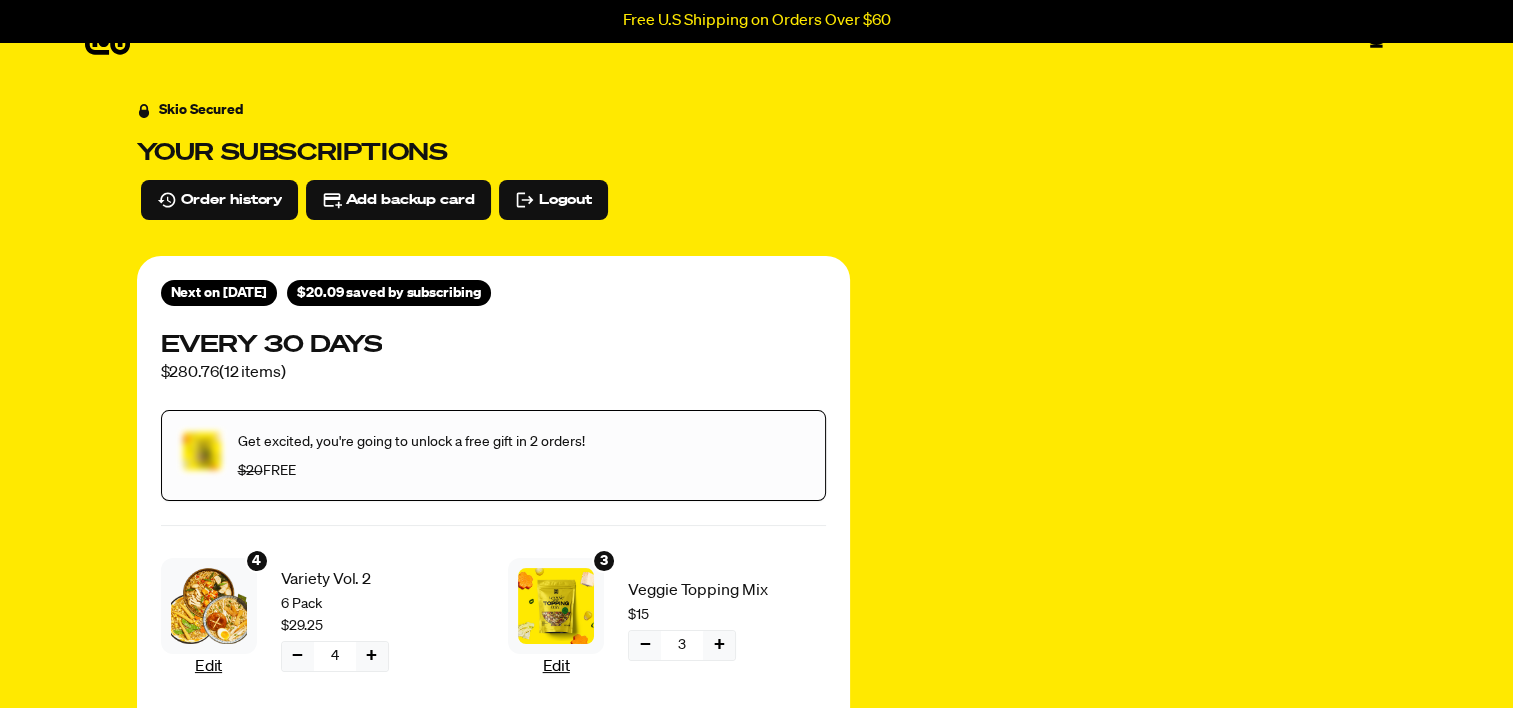 scroll, scrollTop: 0, scrollLeft: 0, axis: both 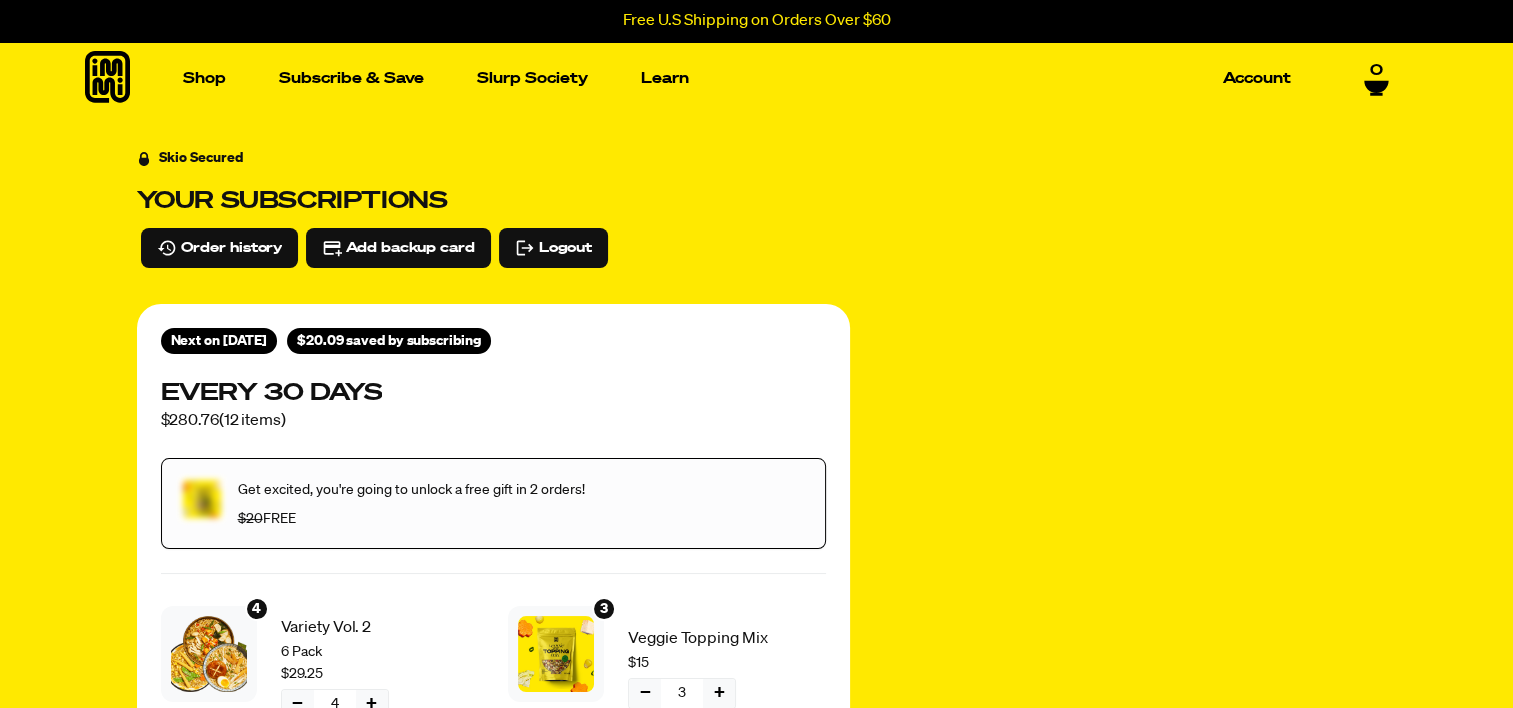 click on "0" at bounding box center [1376, 71] 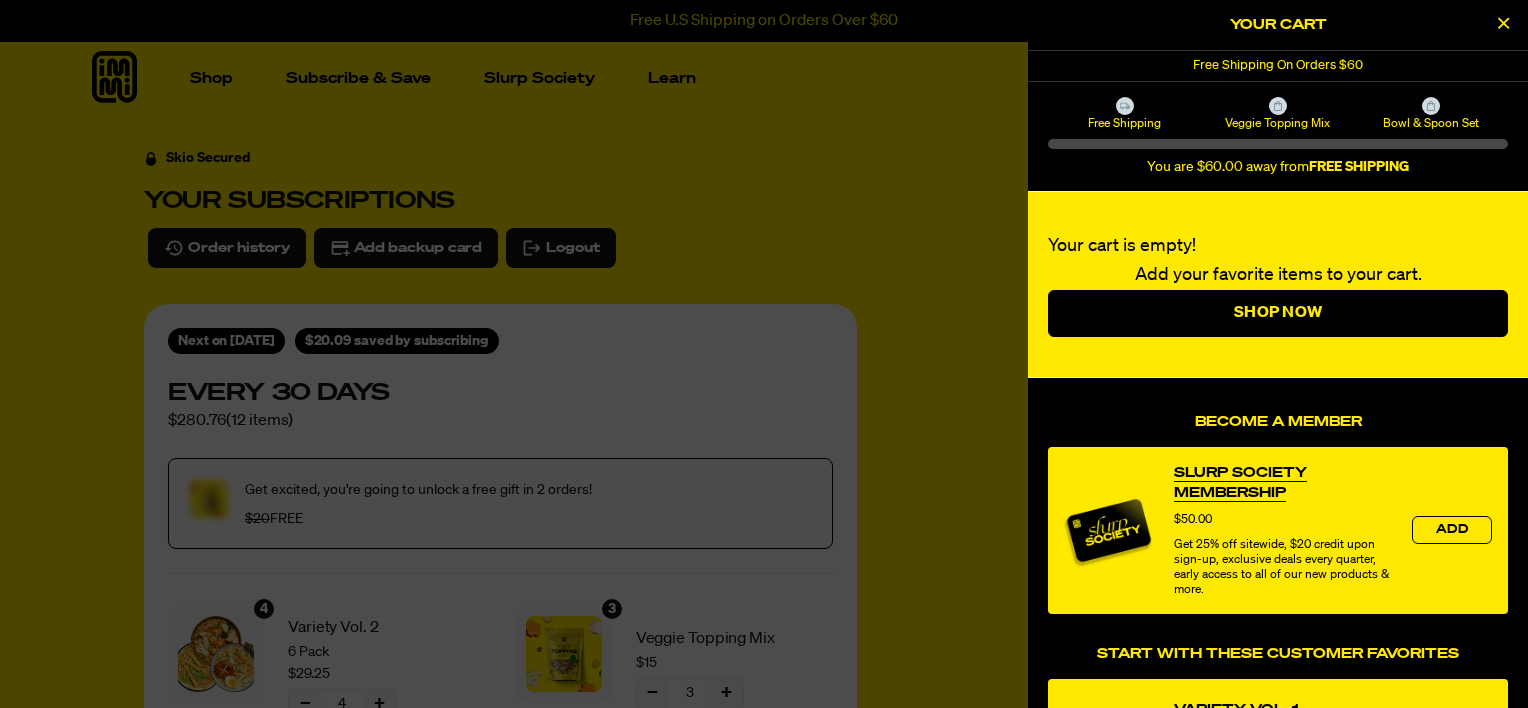 click at bounding box center [1503, 25] 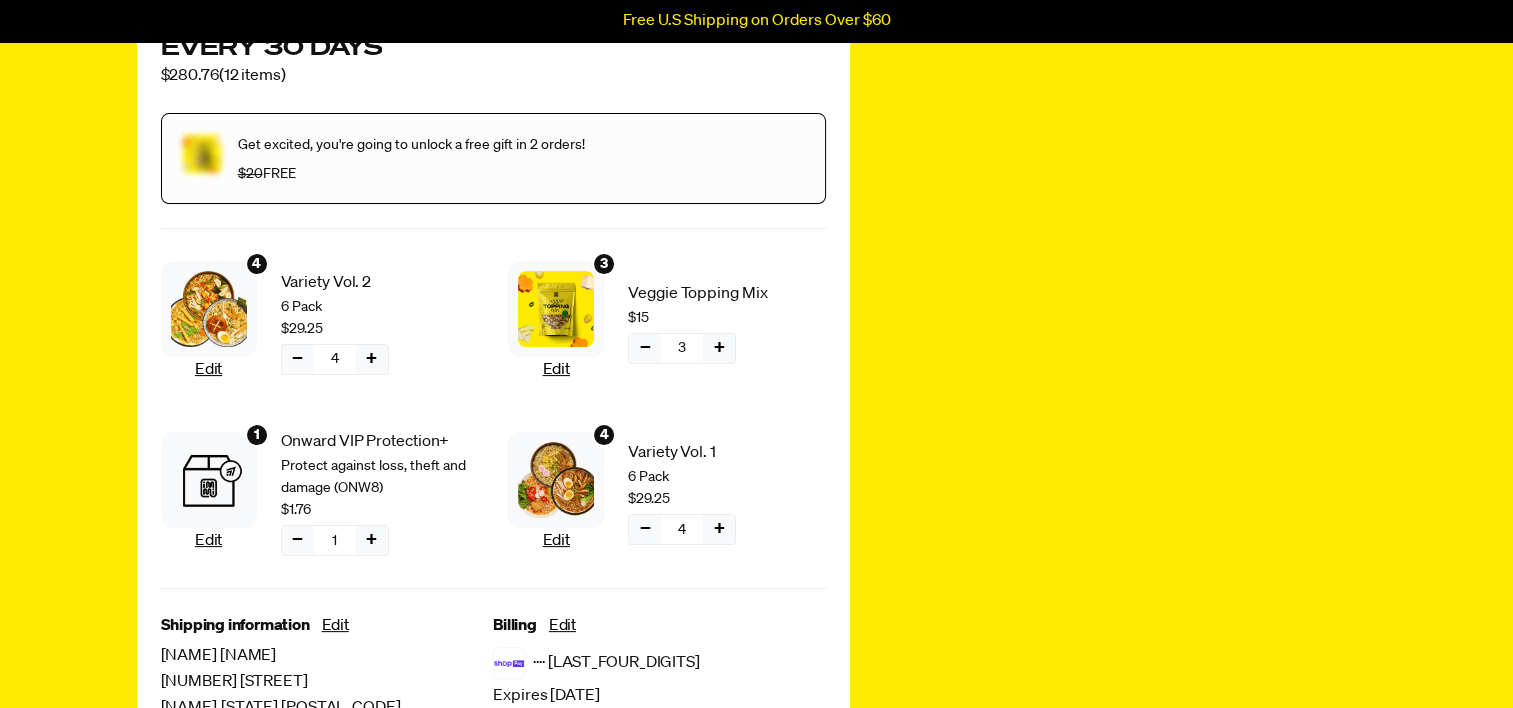 scroll, scrollTop: 400, scrollLeft: 0, axis: vertical 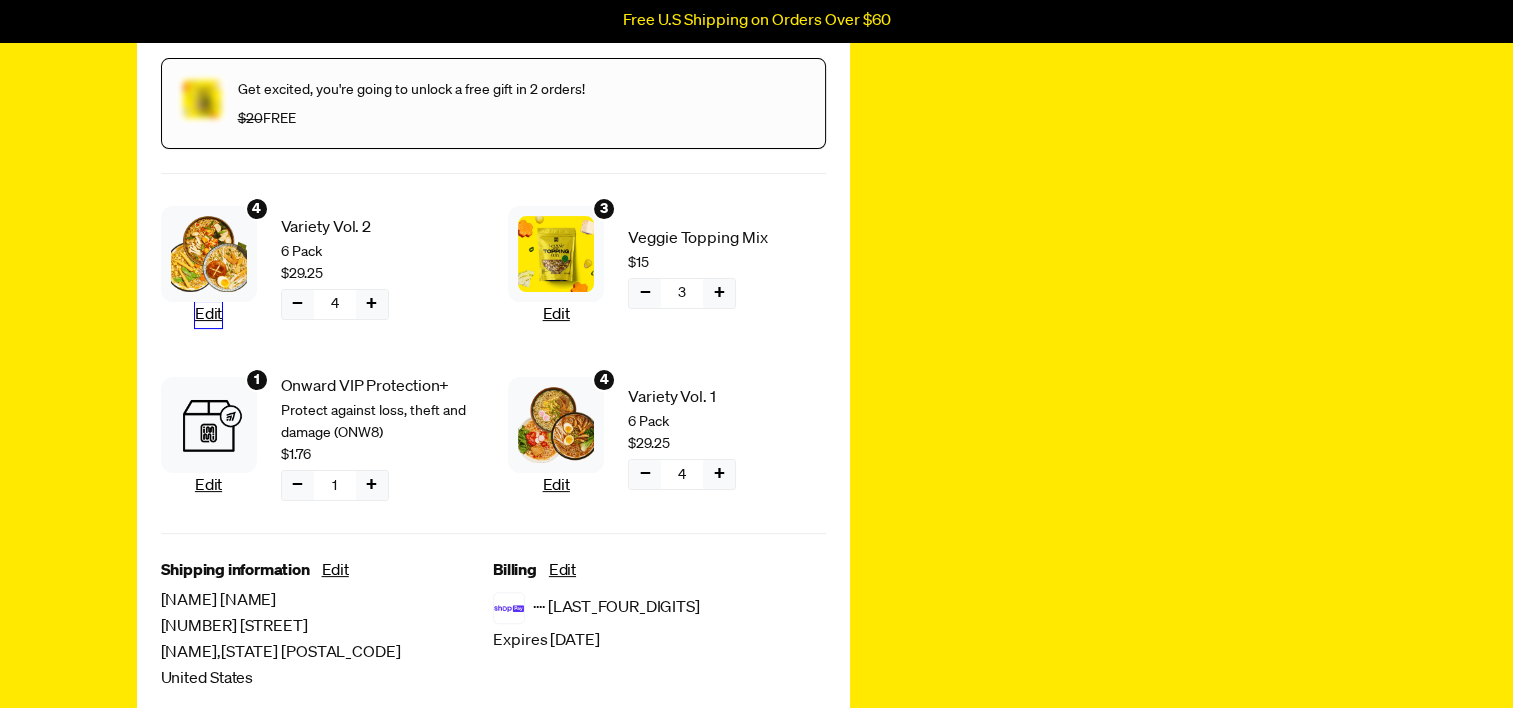 click on "Edit" at bounding box center [208, 315] 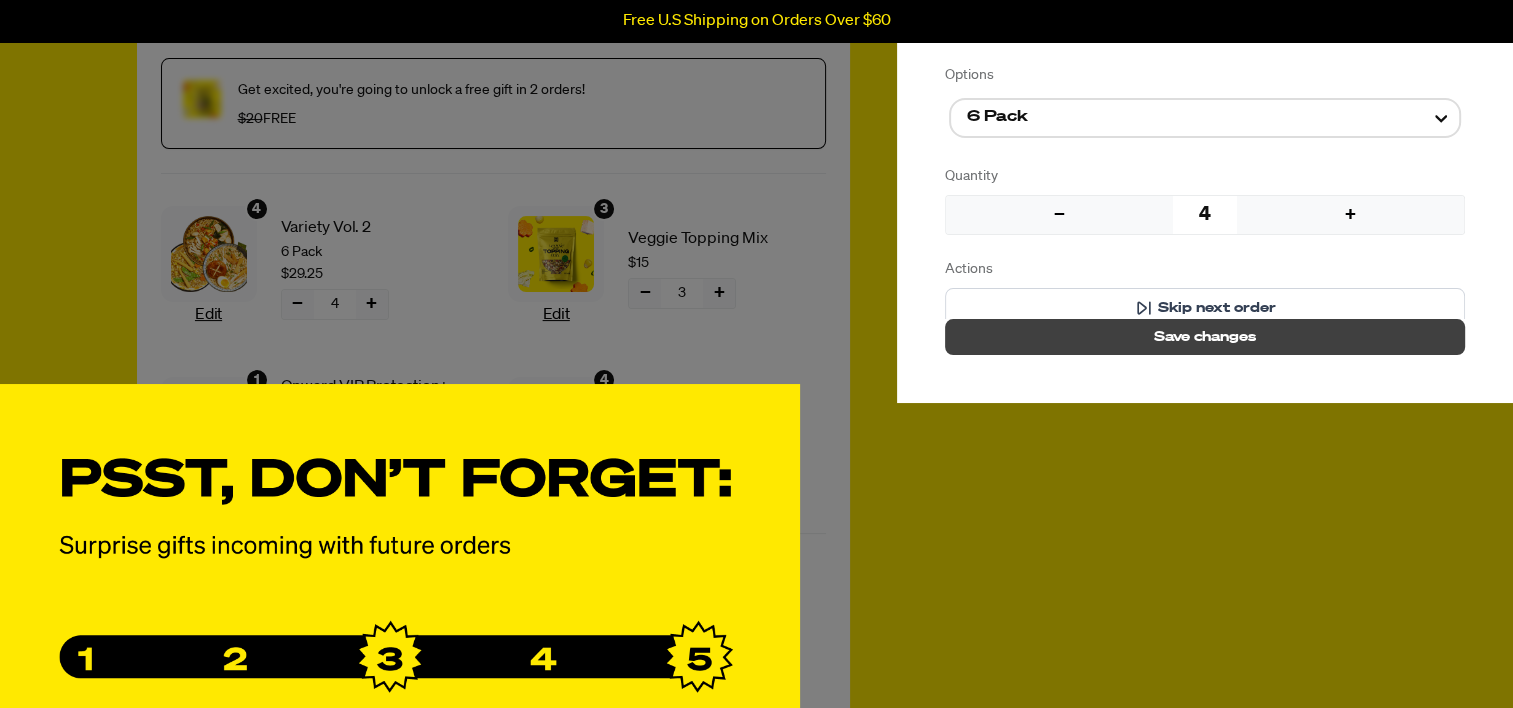 click on "Save changes" at bounding box center [1205, 337] 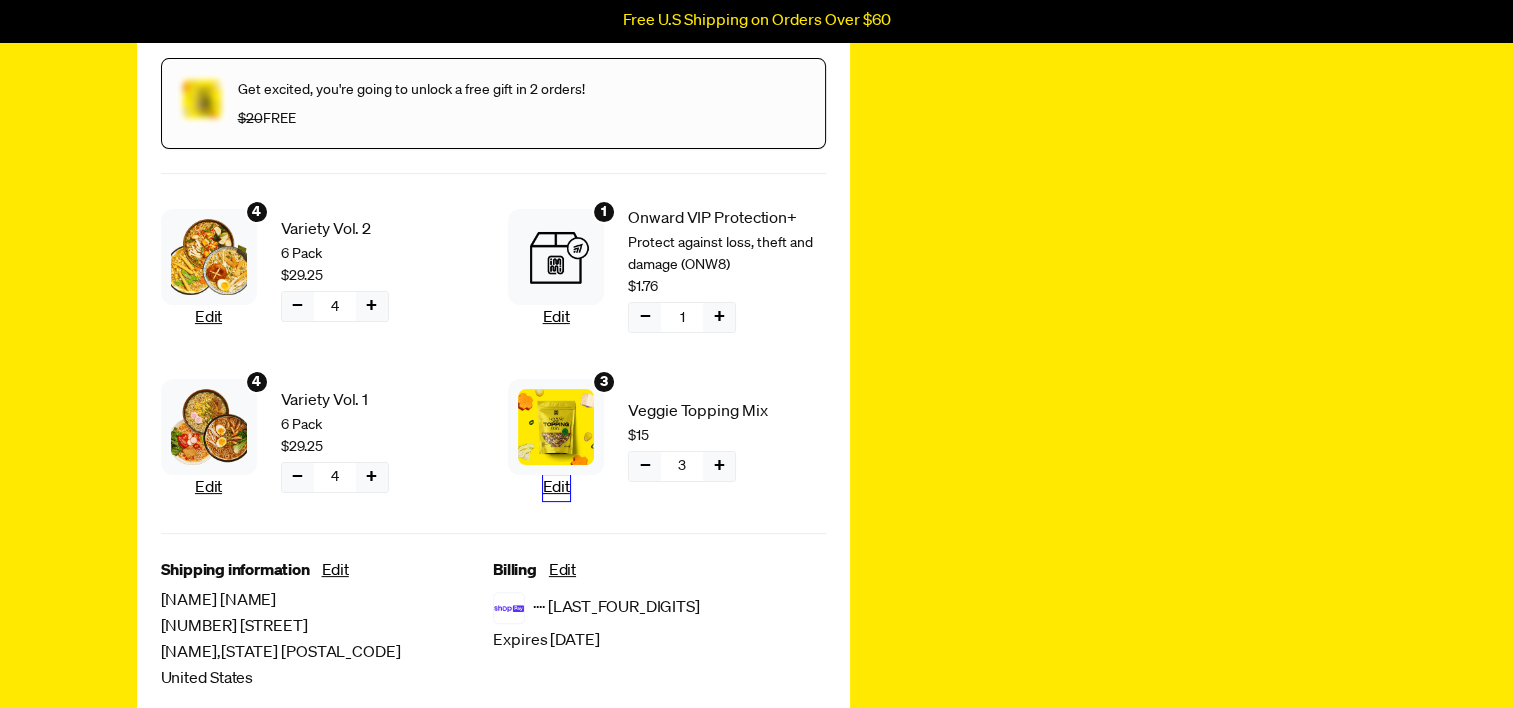 click on "Edit" at bounding box center (556, 488) 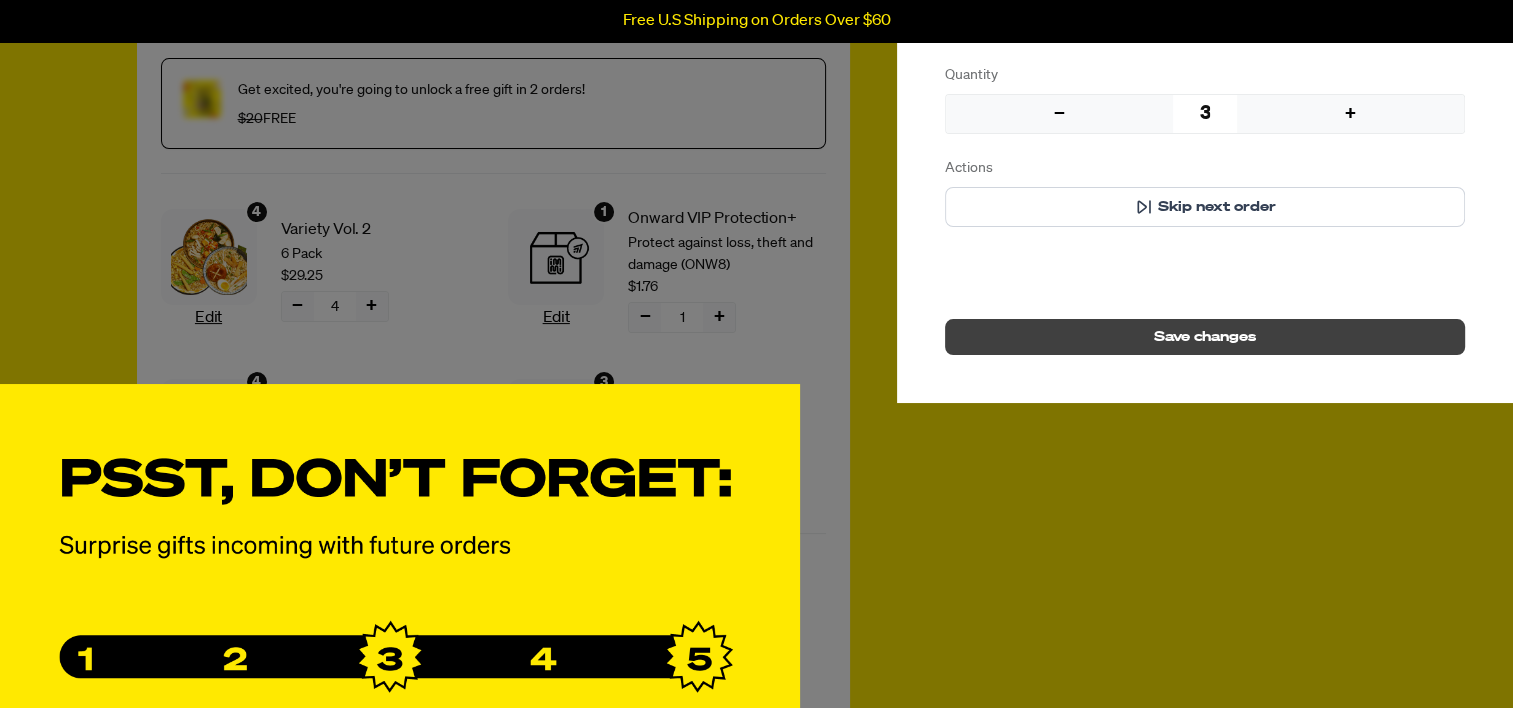click on "Save changes" at bounding box center (1205, 337) 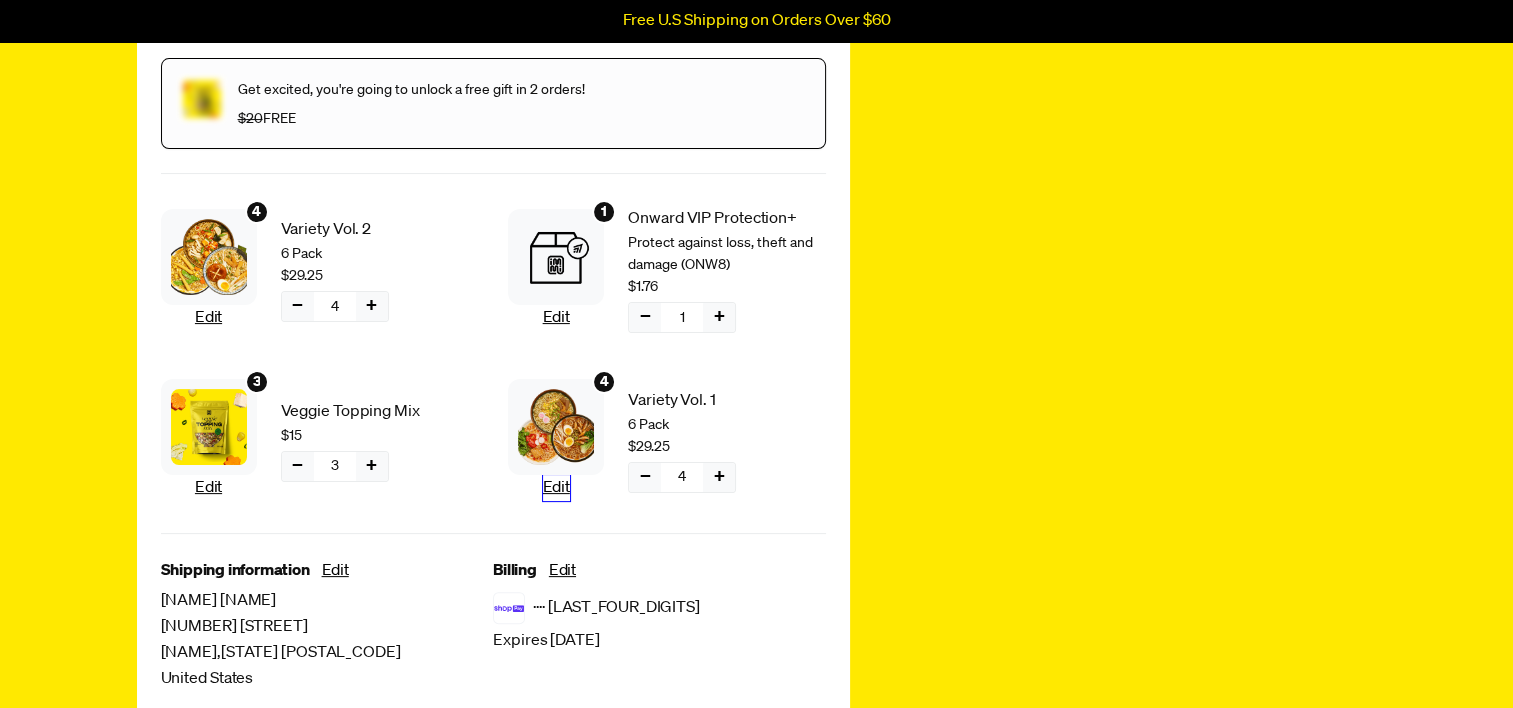 click on "Edit" at bounding box center (556, 488) 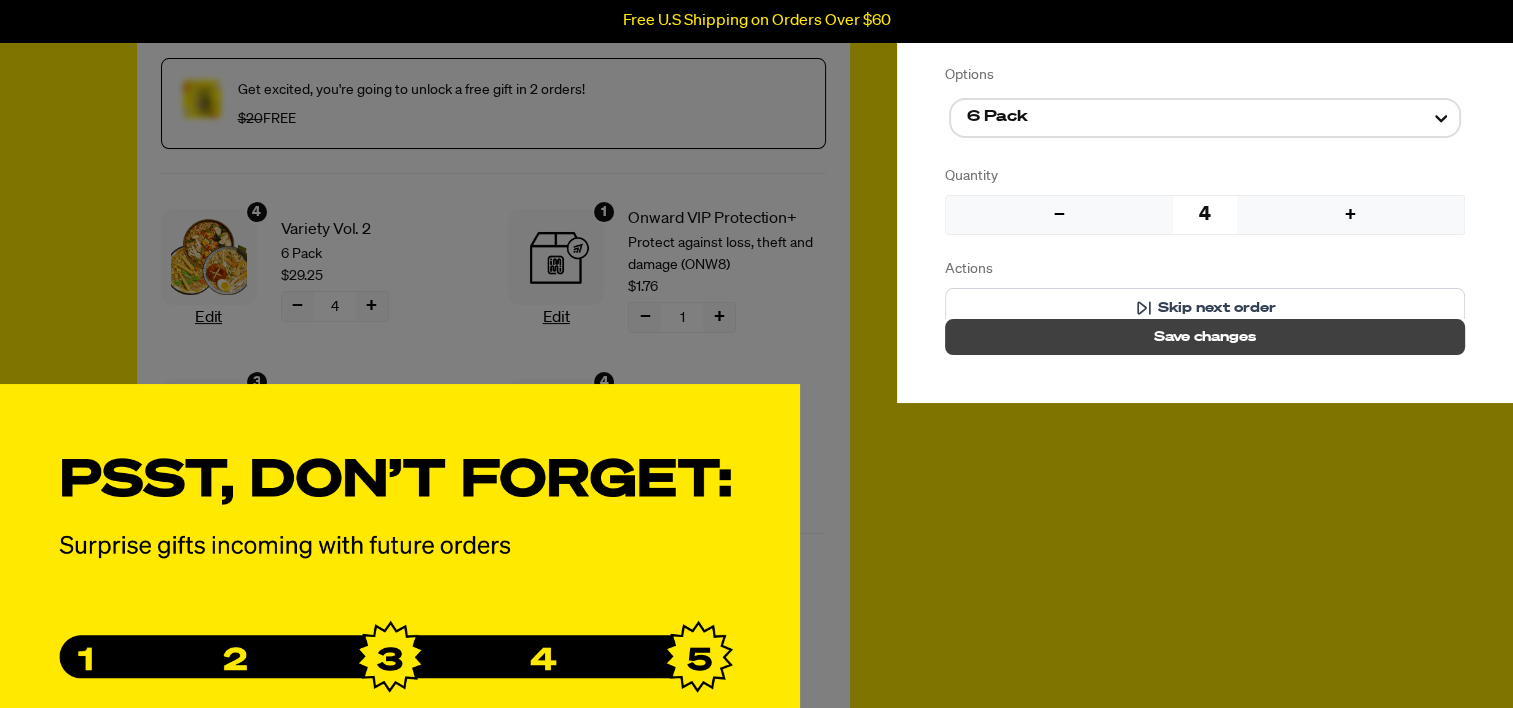 click on "Save changes" at bounding box center [1205, 337] 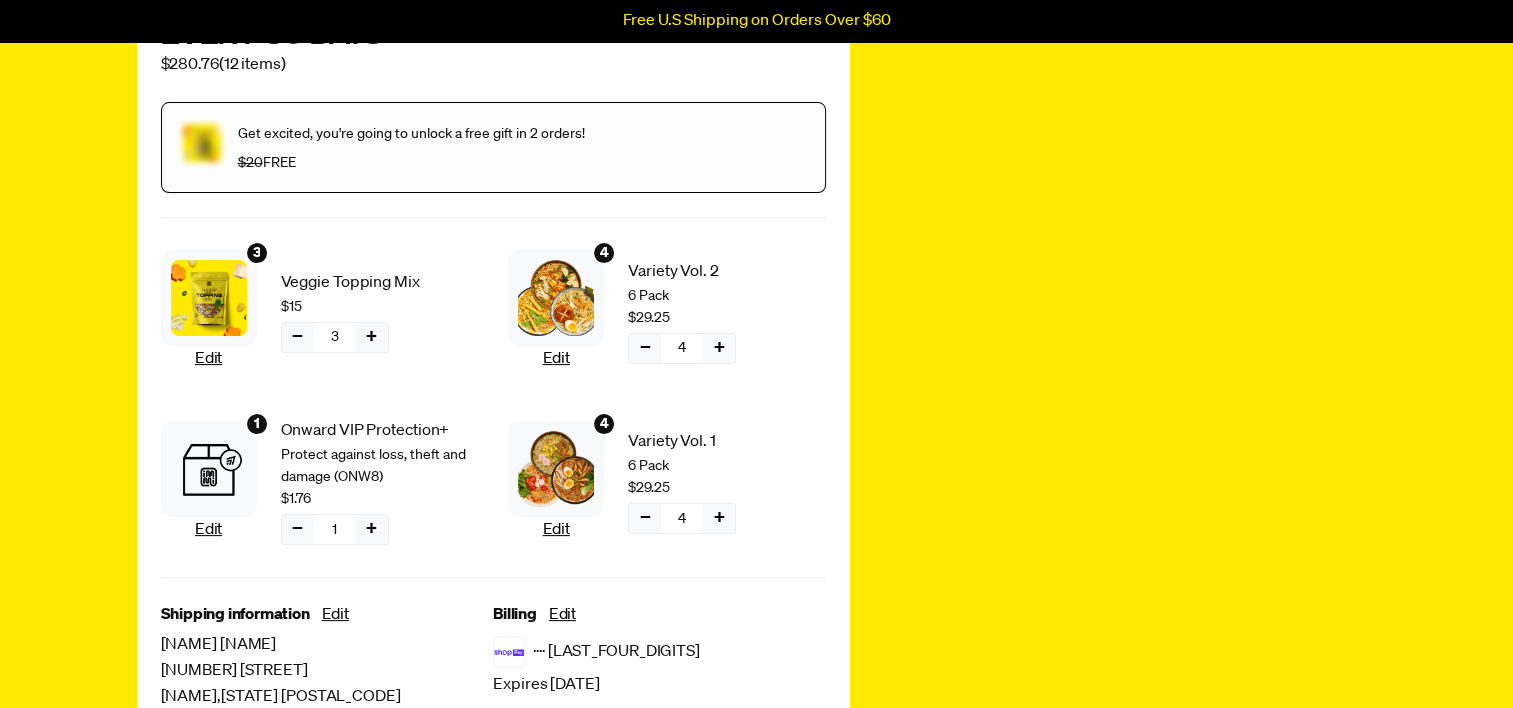 scroll, scrollTop: 300, scrollLeft: 0, axis: vertical 